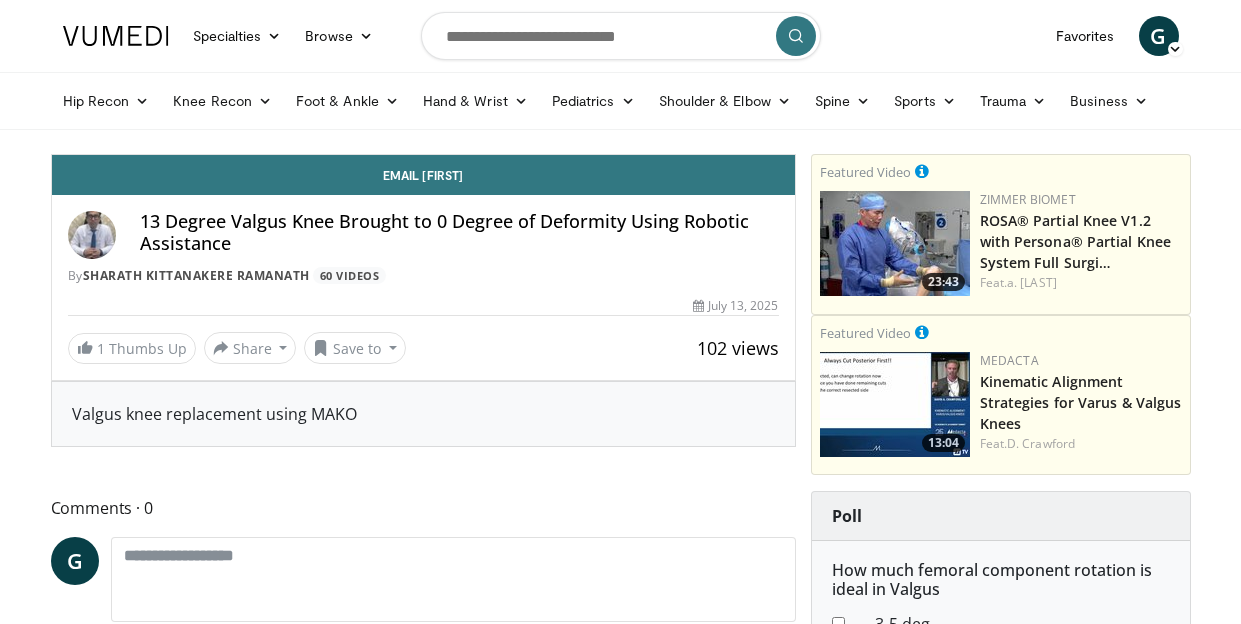 scroll, scrollTop: 0, scrollLeft: 0, axis: both 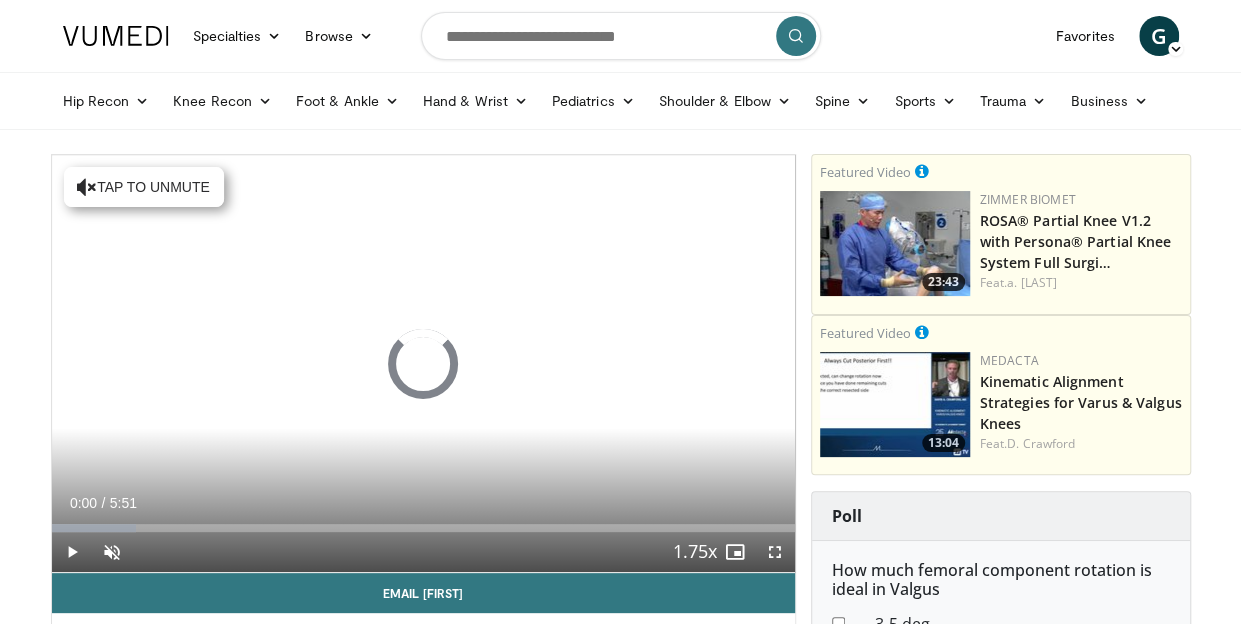 drag, startPoint x: 1149, startPoint y: 591, endPoint x: 1133, endPoint y: 589, distance: 16.124516 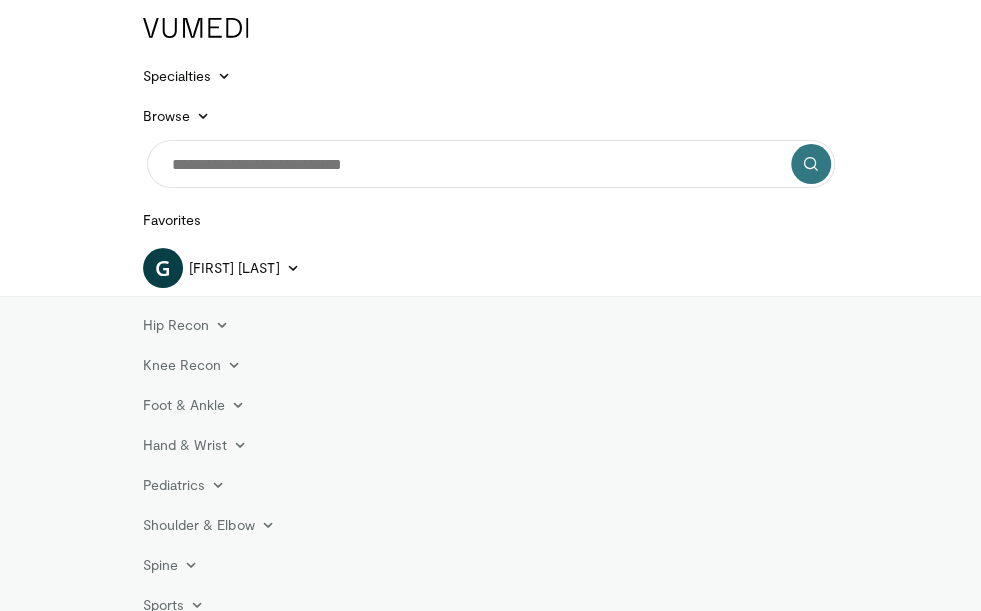 click at bounding box center [936, 1231] 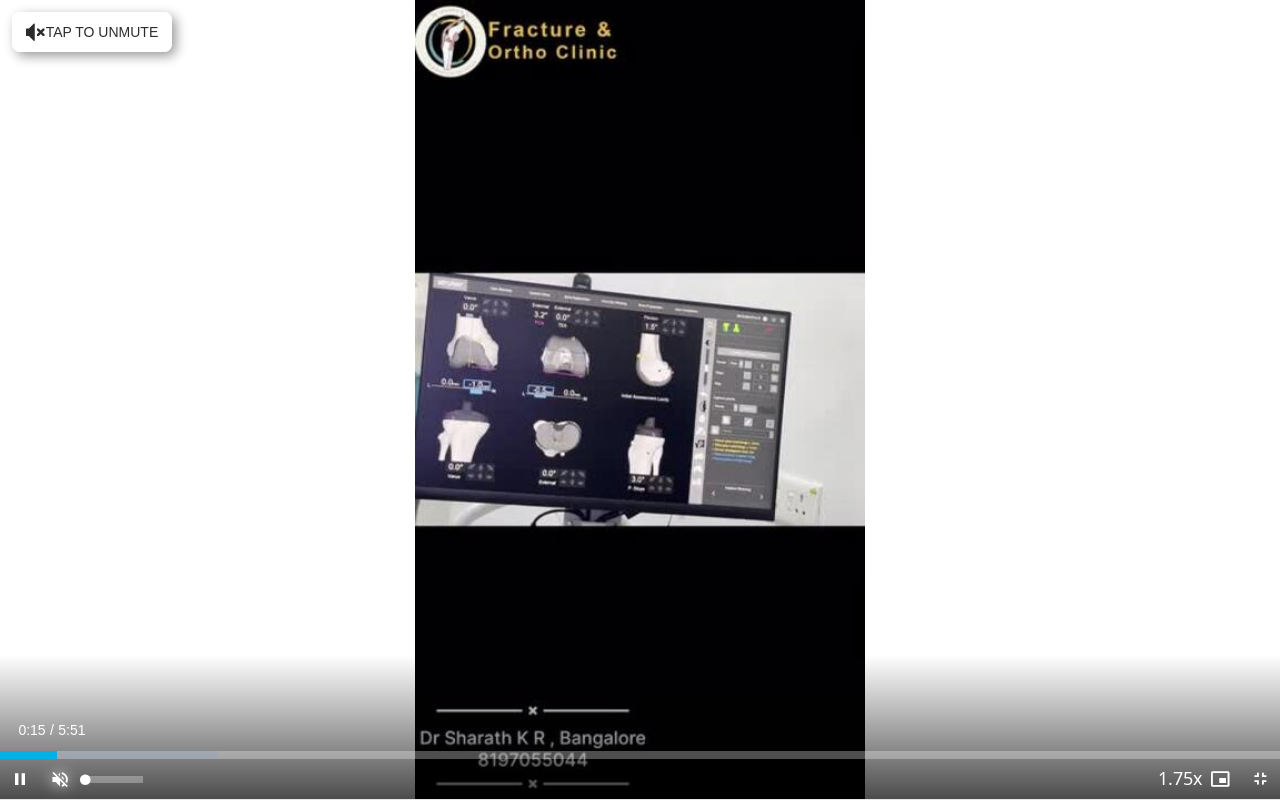 click at bounding box center (60, 779) 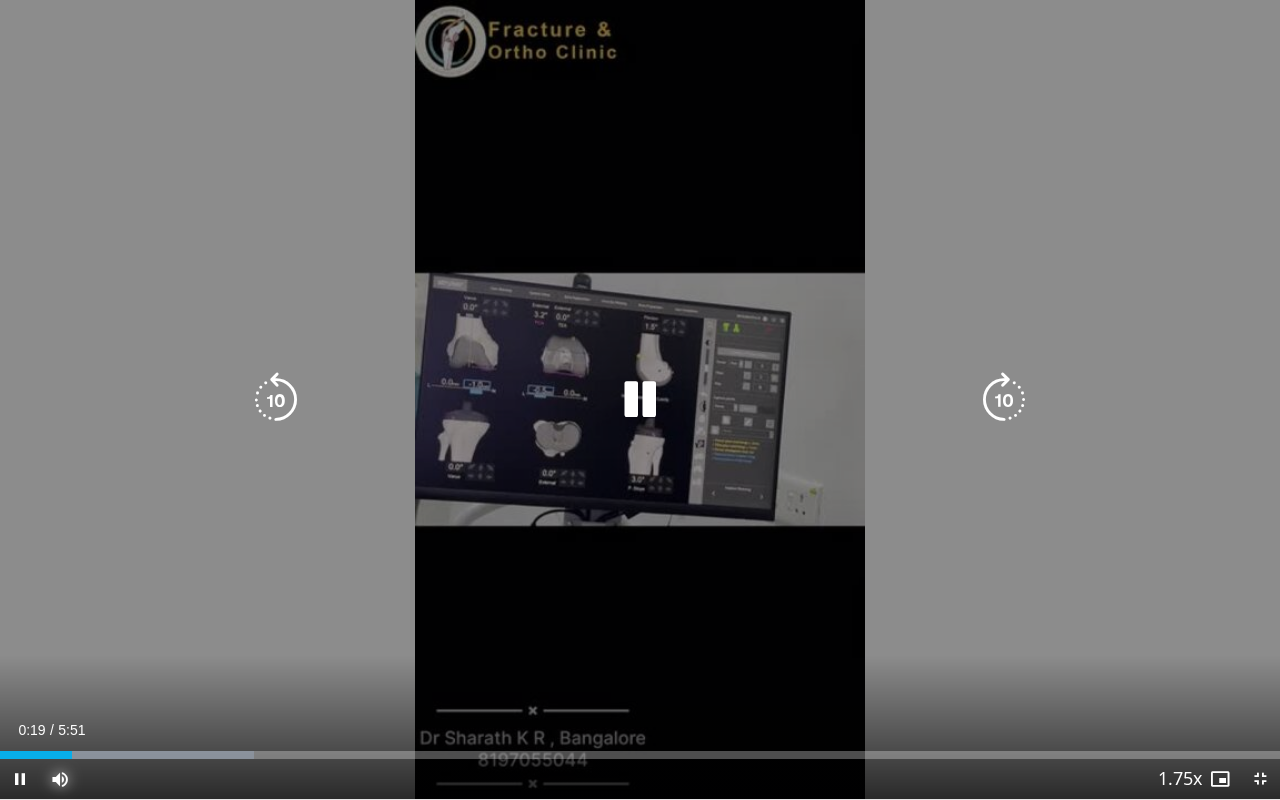 type 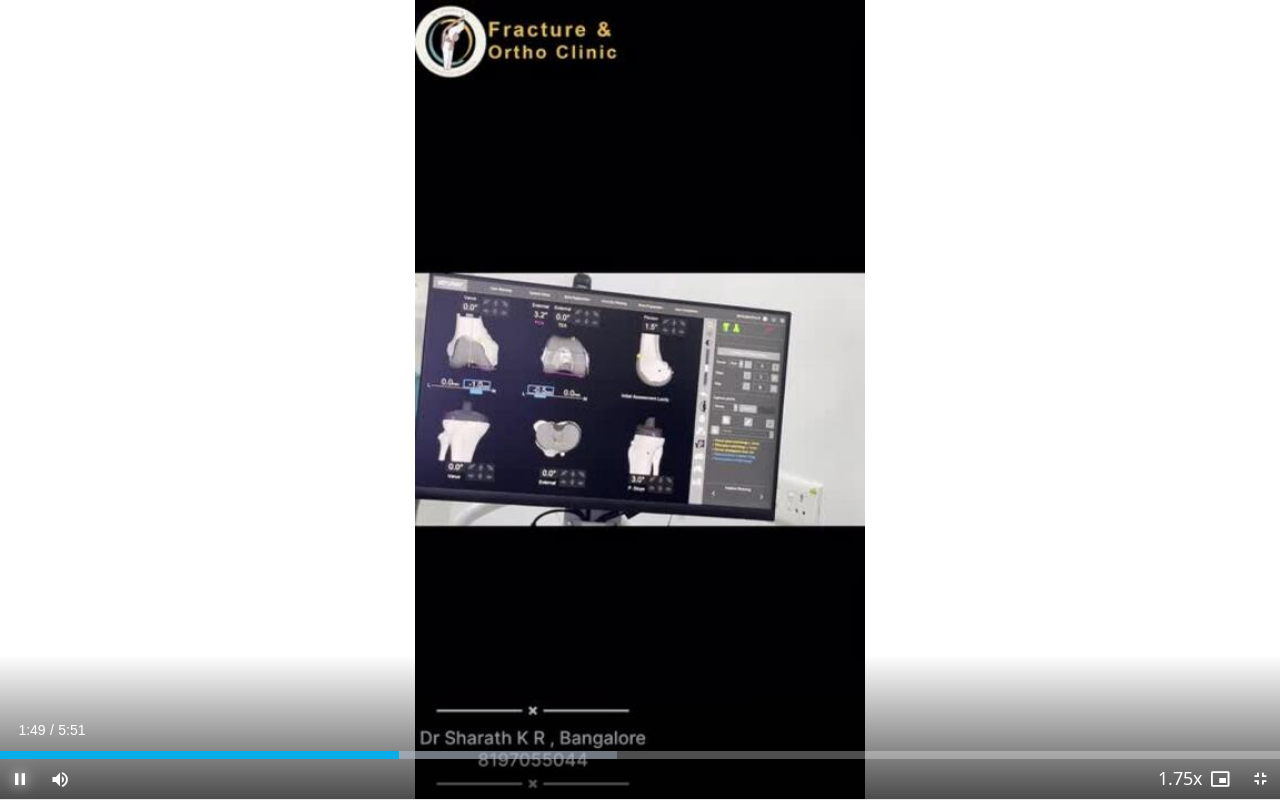 click at bounding box center (20, 779) 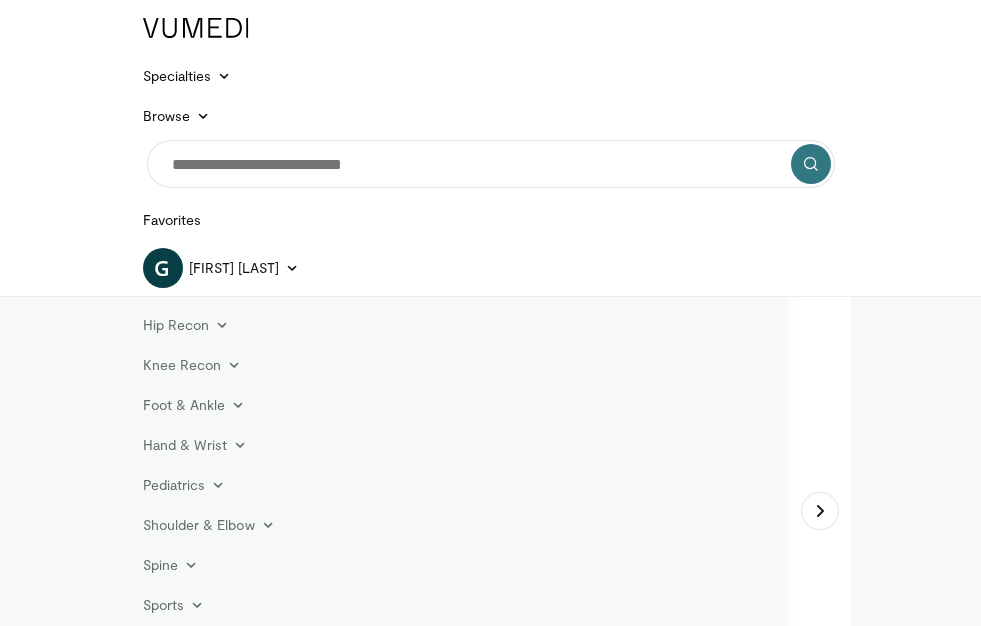 scroll, scrollTop: 0, scrollLeft: 0, axis: both 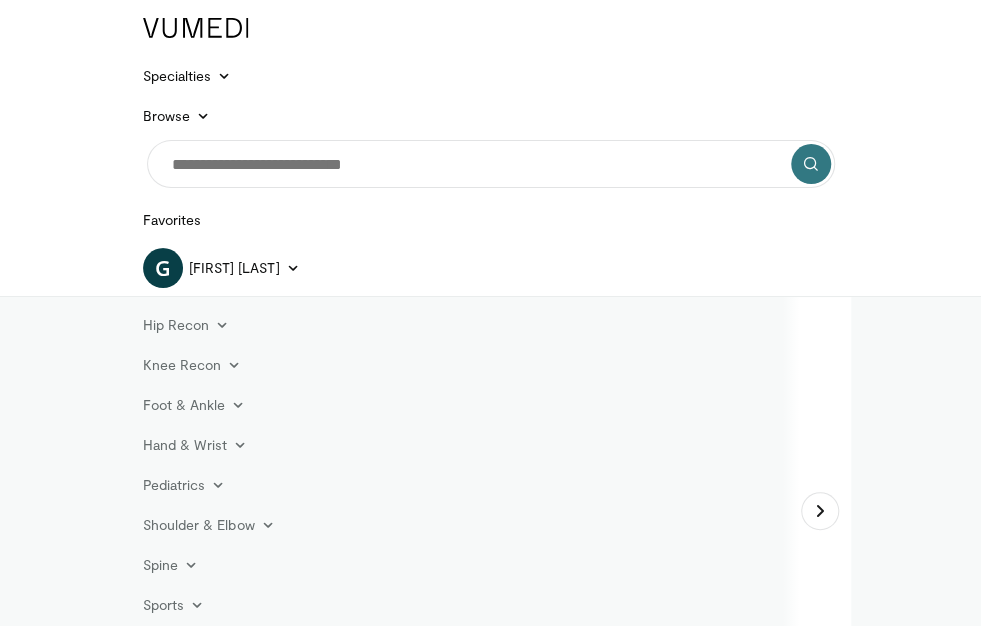 click at bounding box center (936, 1232) 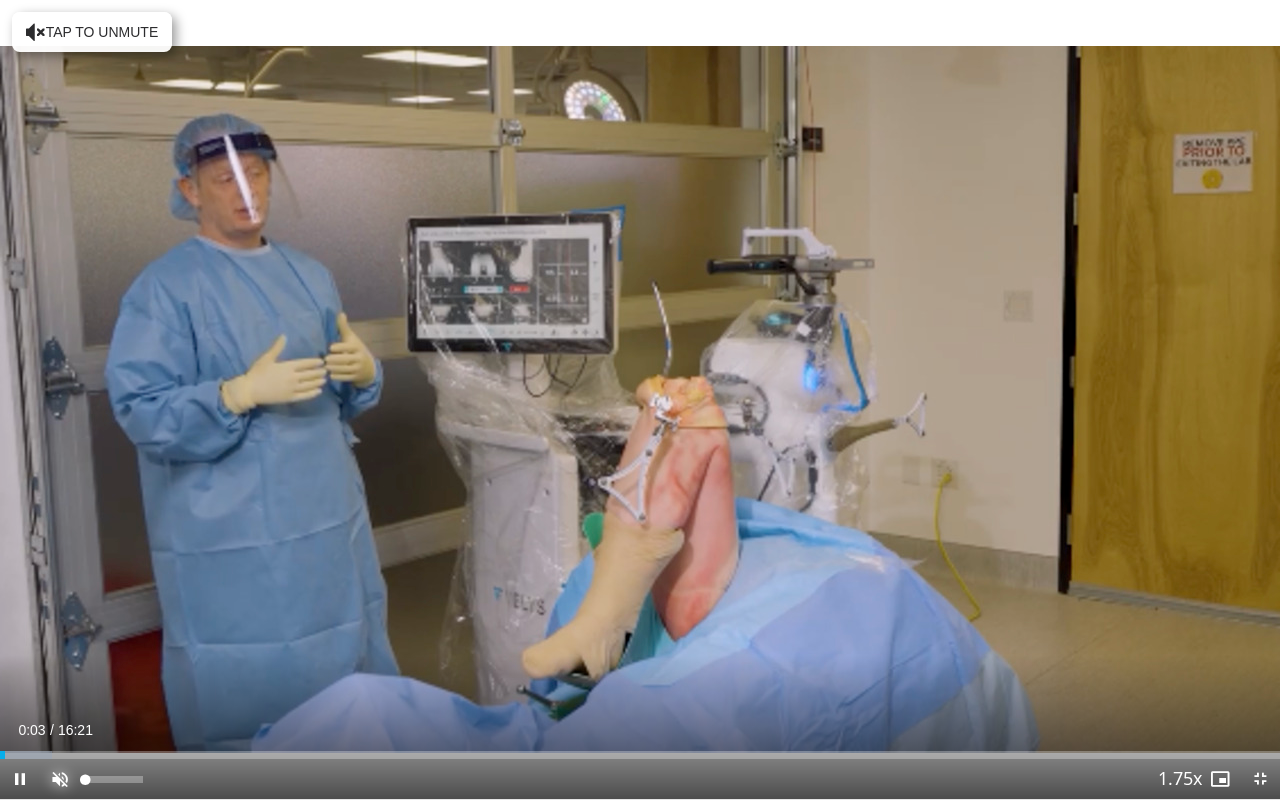 click at bounding box center [60, 779] 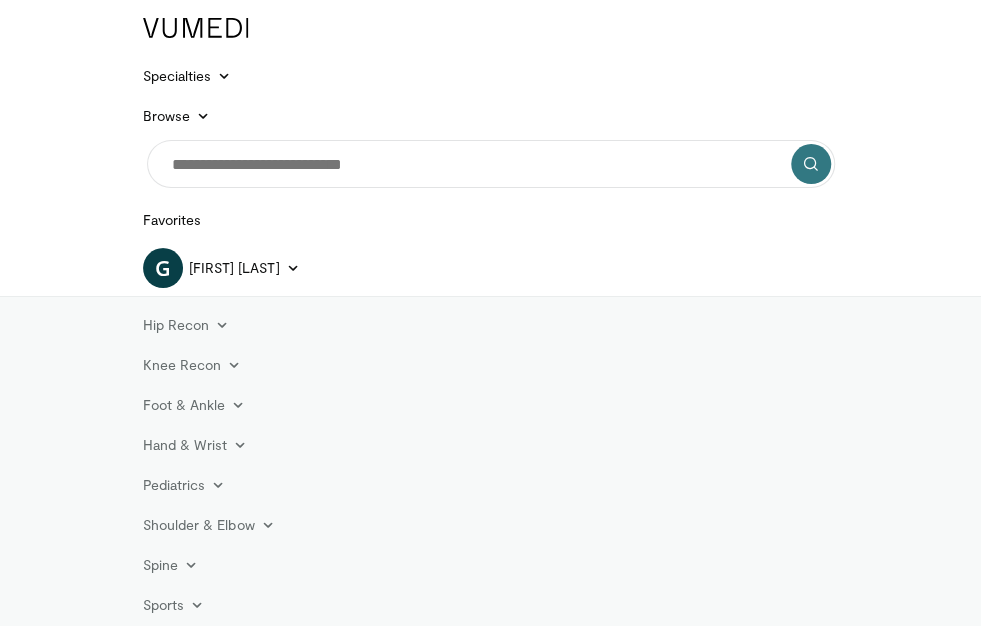click at bounding box center (936, 1232) 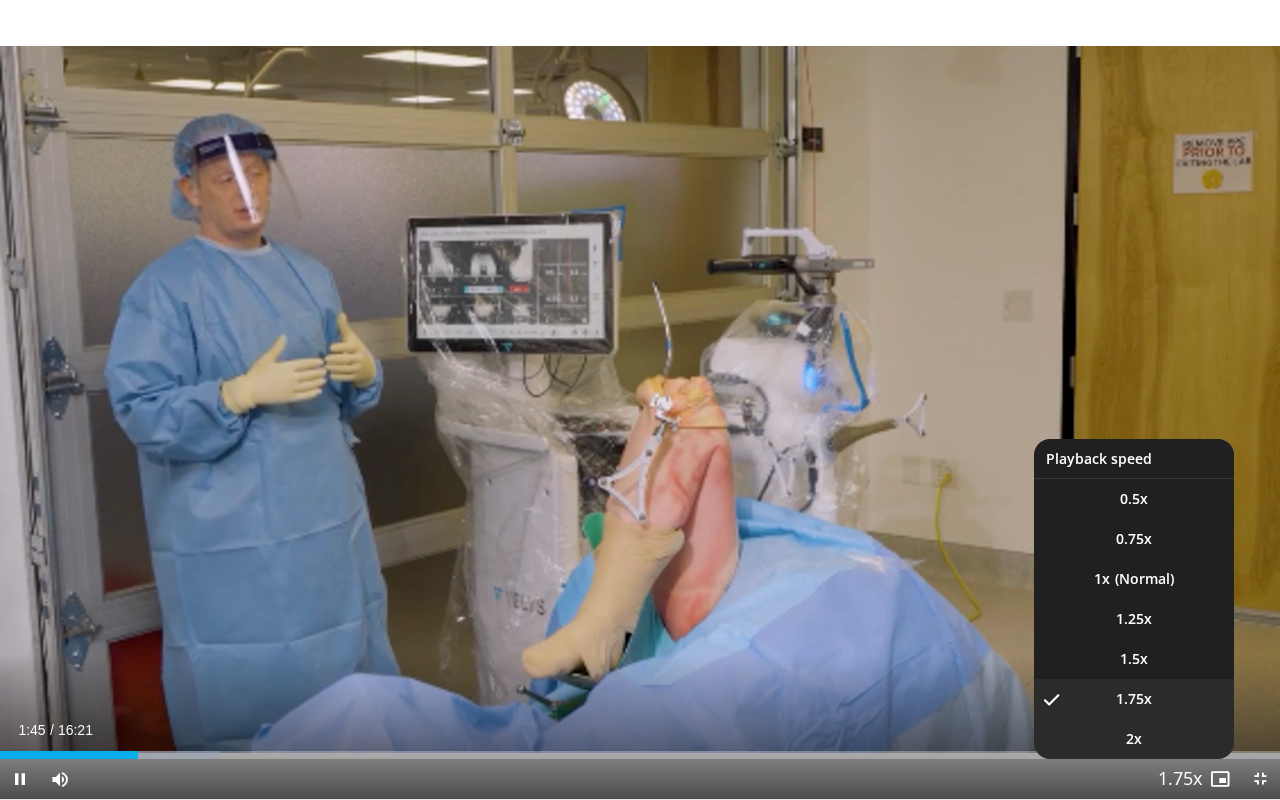 click on "2x" at bounding box center (1134, 739) 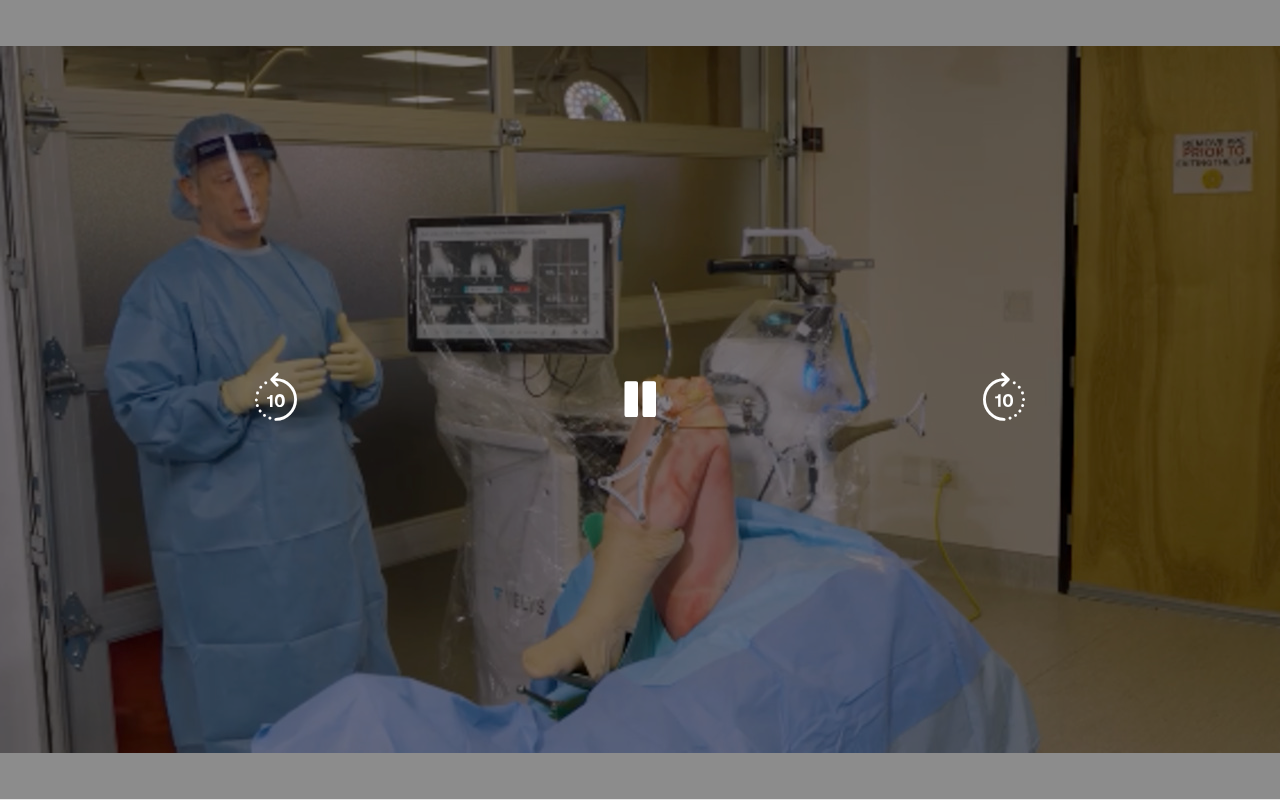 type 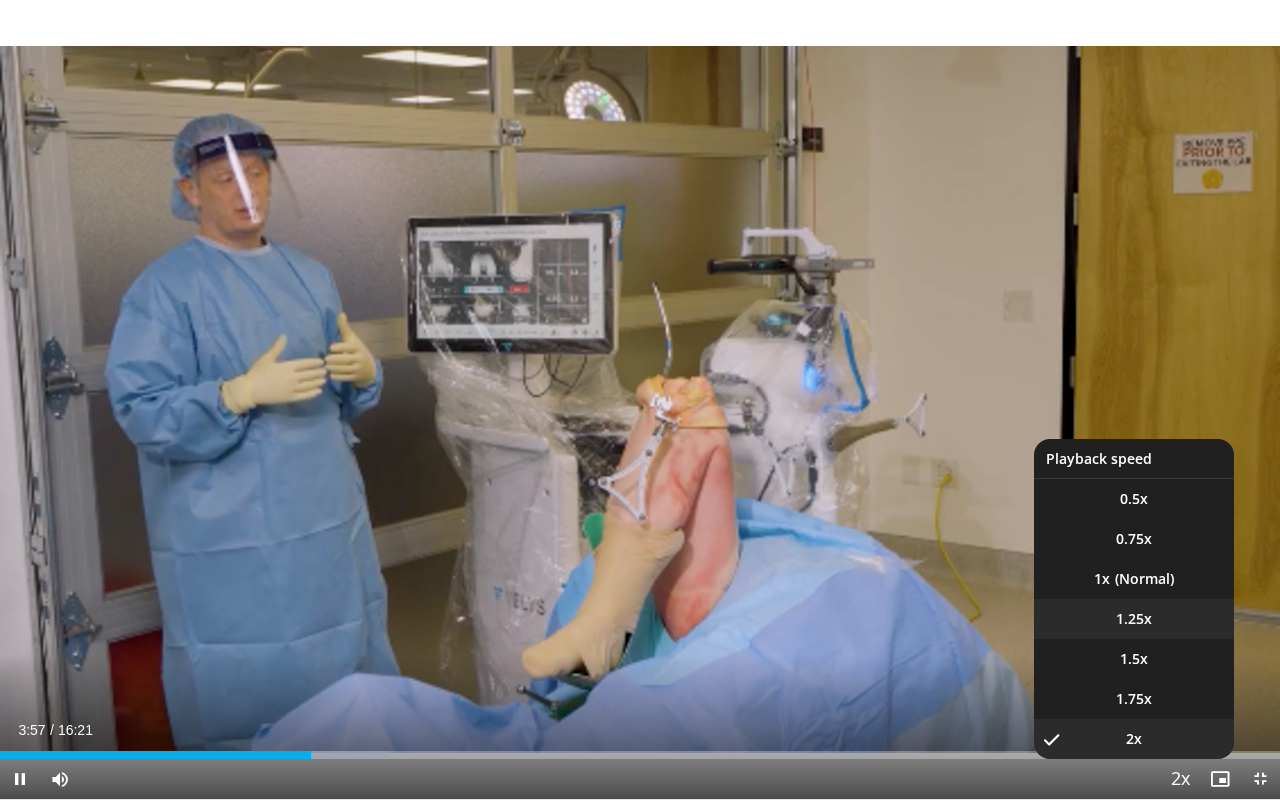 click on "1.25x" at bounding box center [1134, 619] 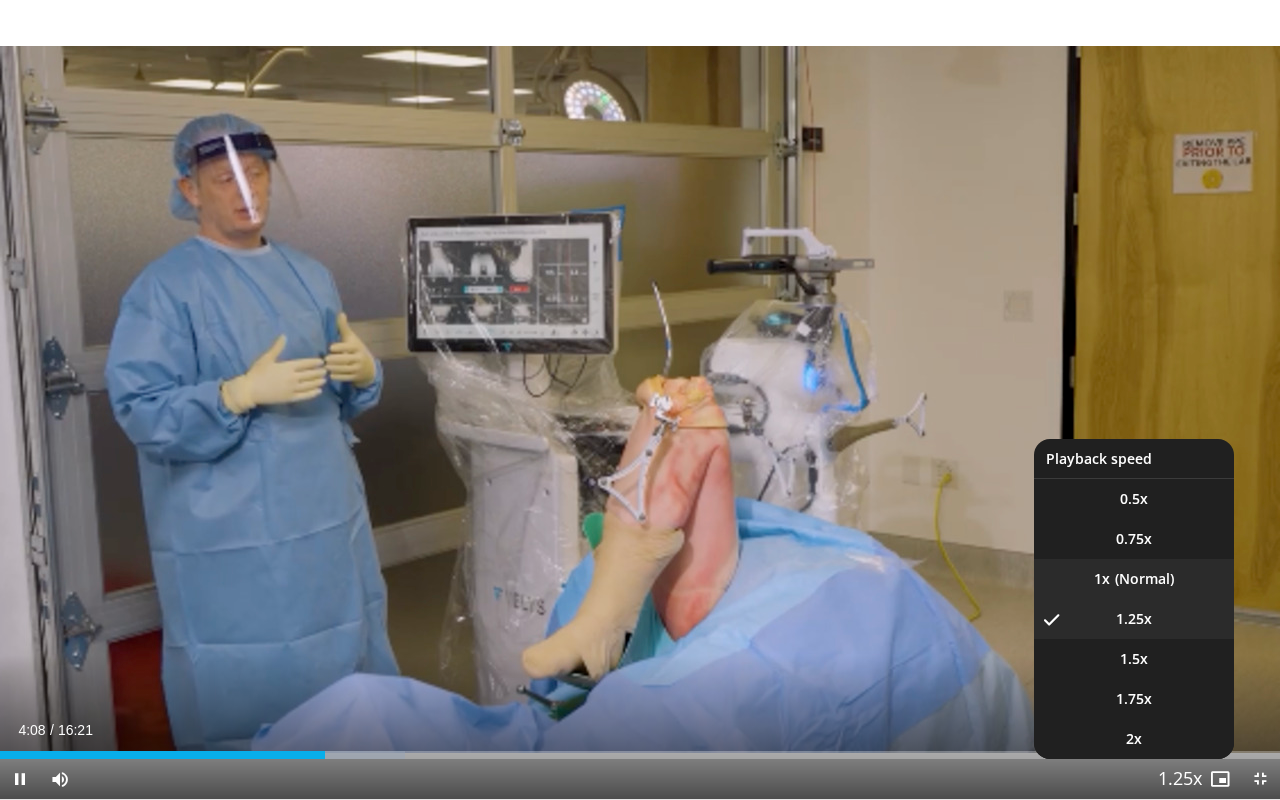 click on "1x" at bounding box center (1134, 579) 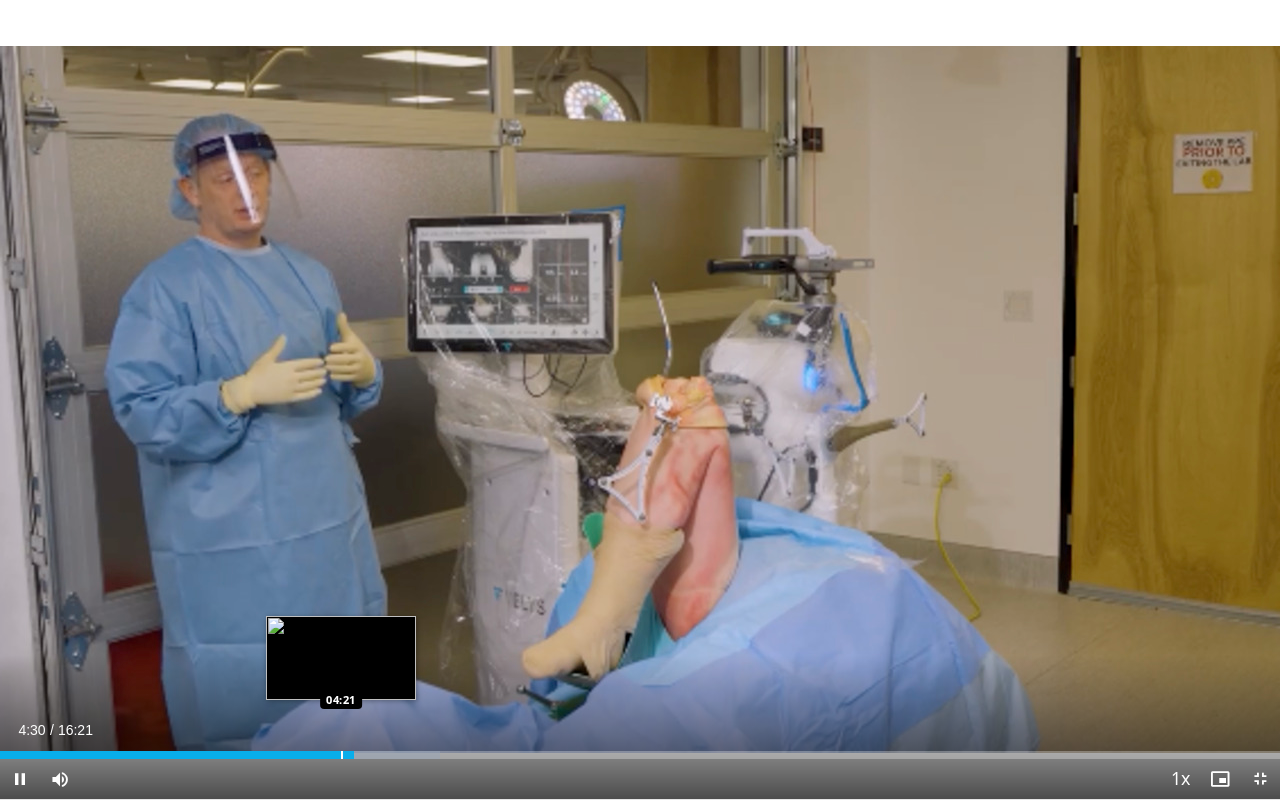click at bounding box center [342, 755] 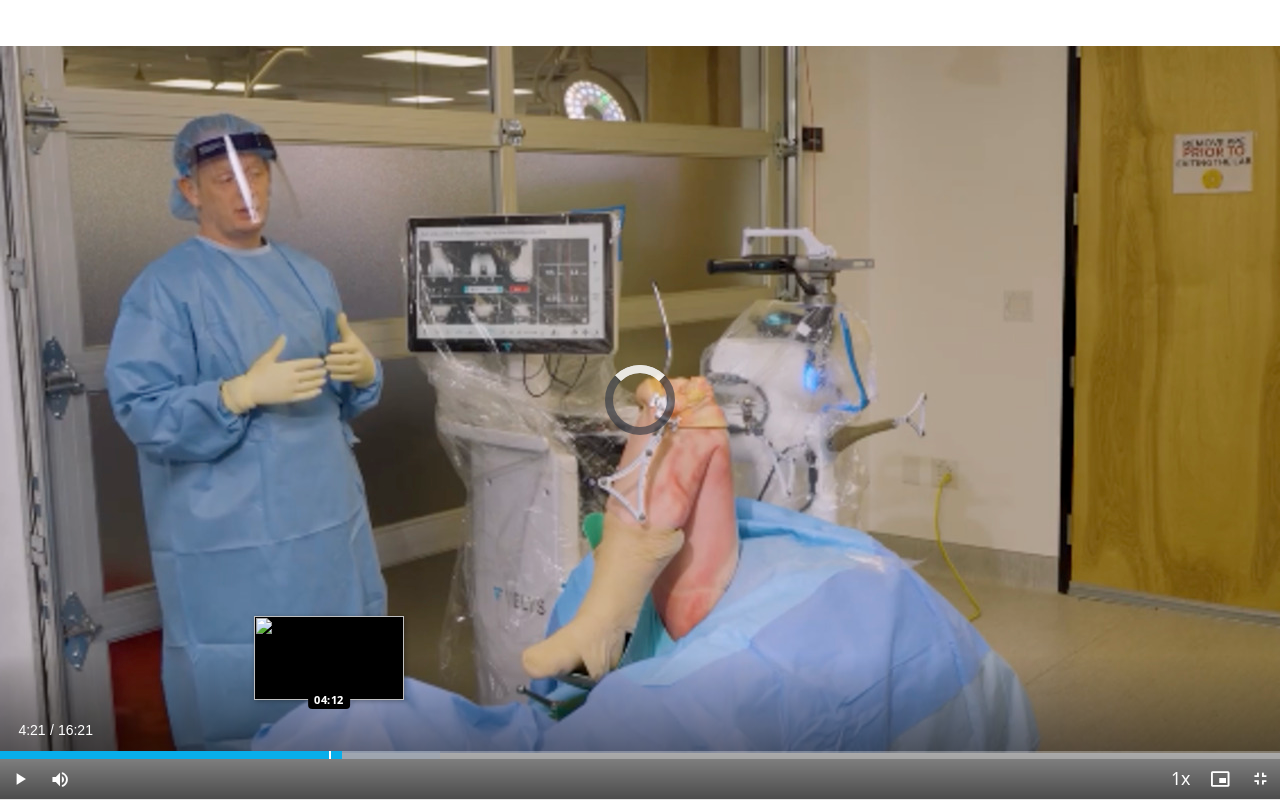 click at bounding box center [330, 755] 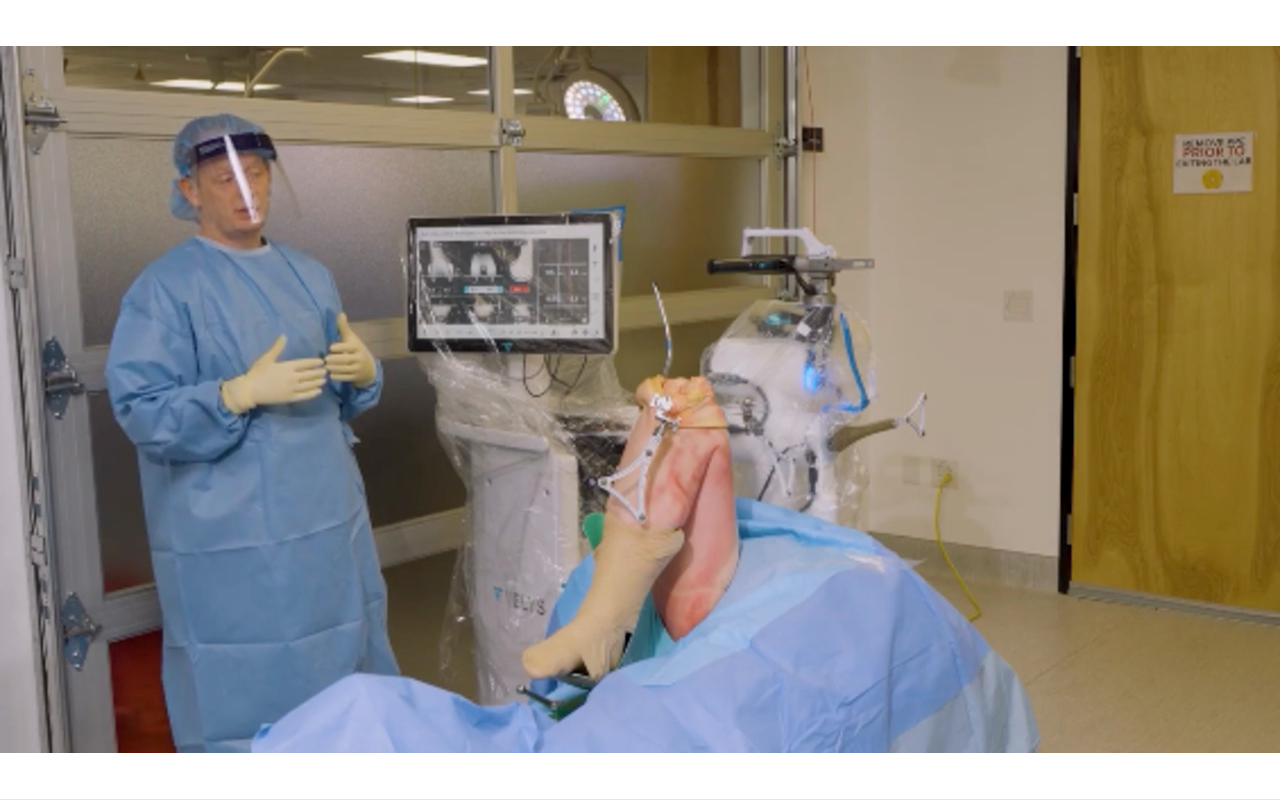 click on "**********" at bounding box center [640, 400] 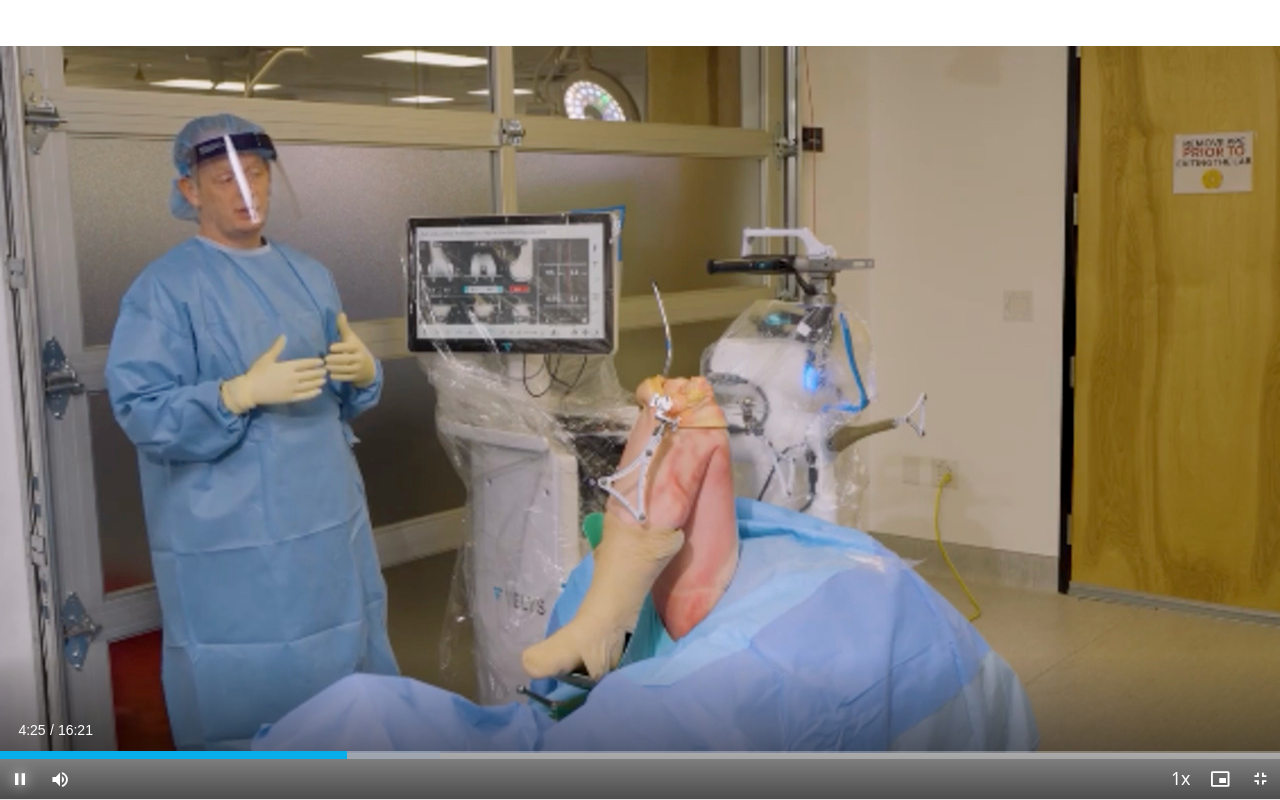 click at bounding box center (20, 779) 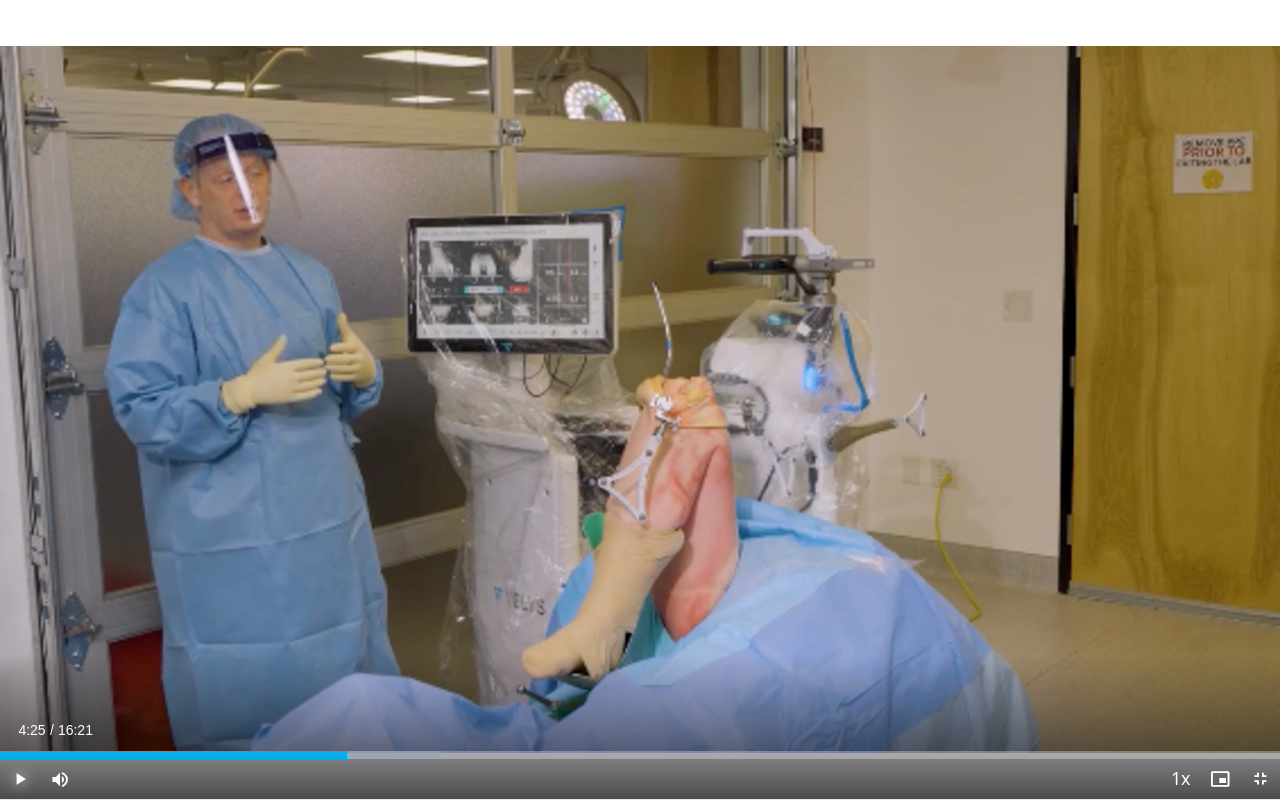 click at bounding box center [20, 779] 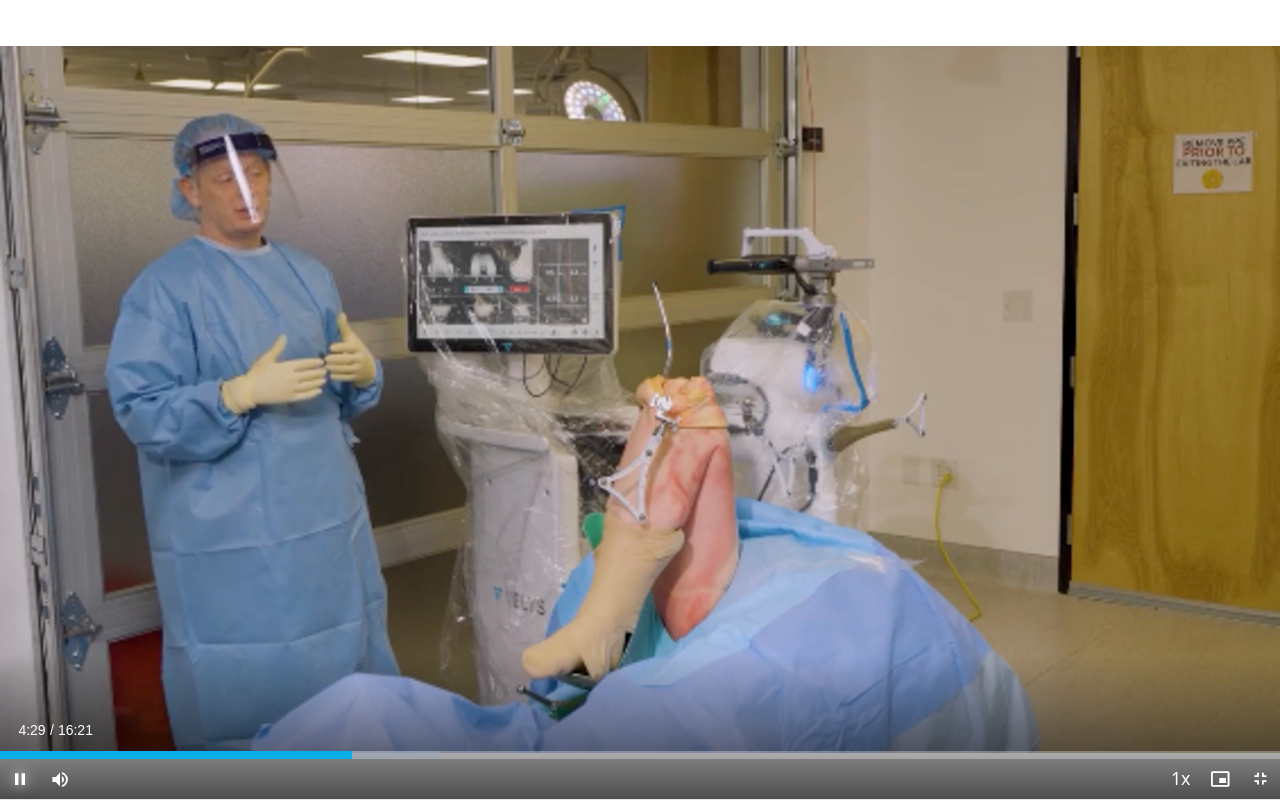 click at bounding box center (20, 779) 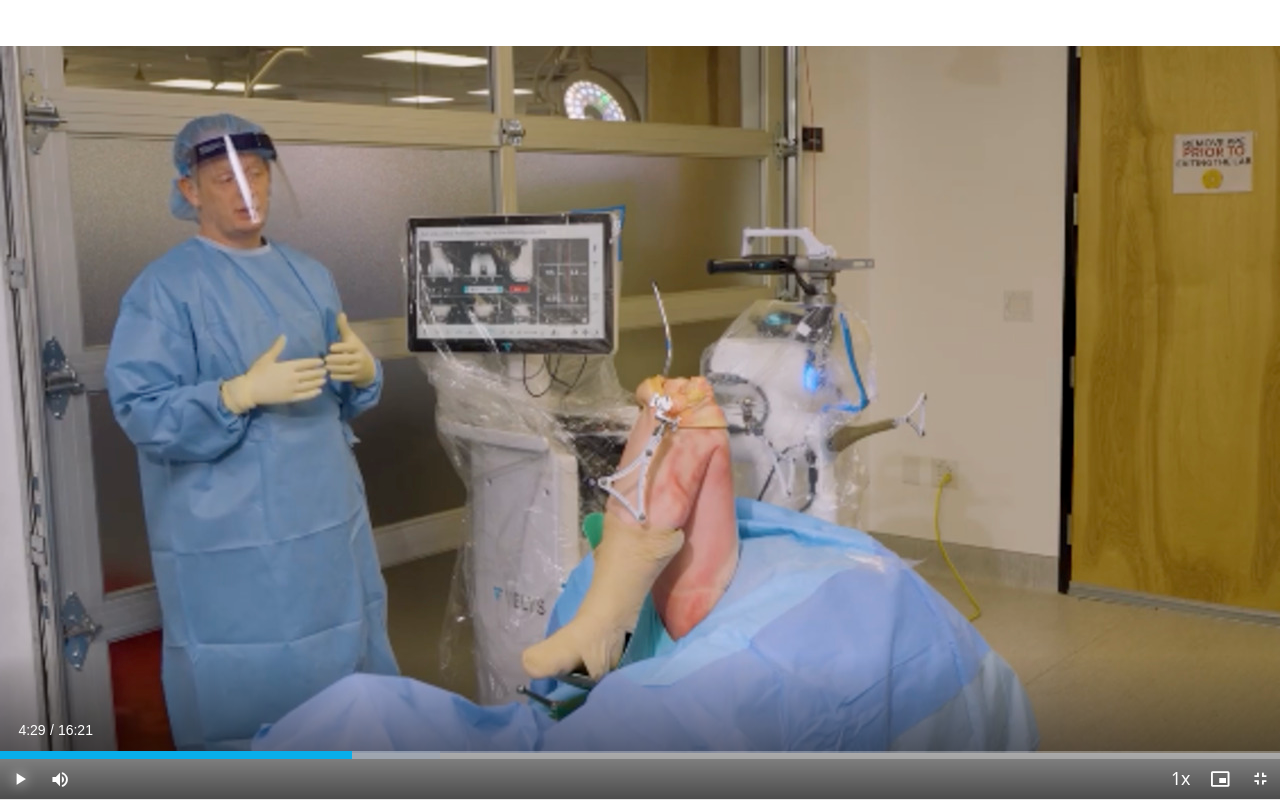 click at bounding box center (20, 779) 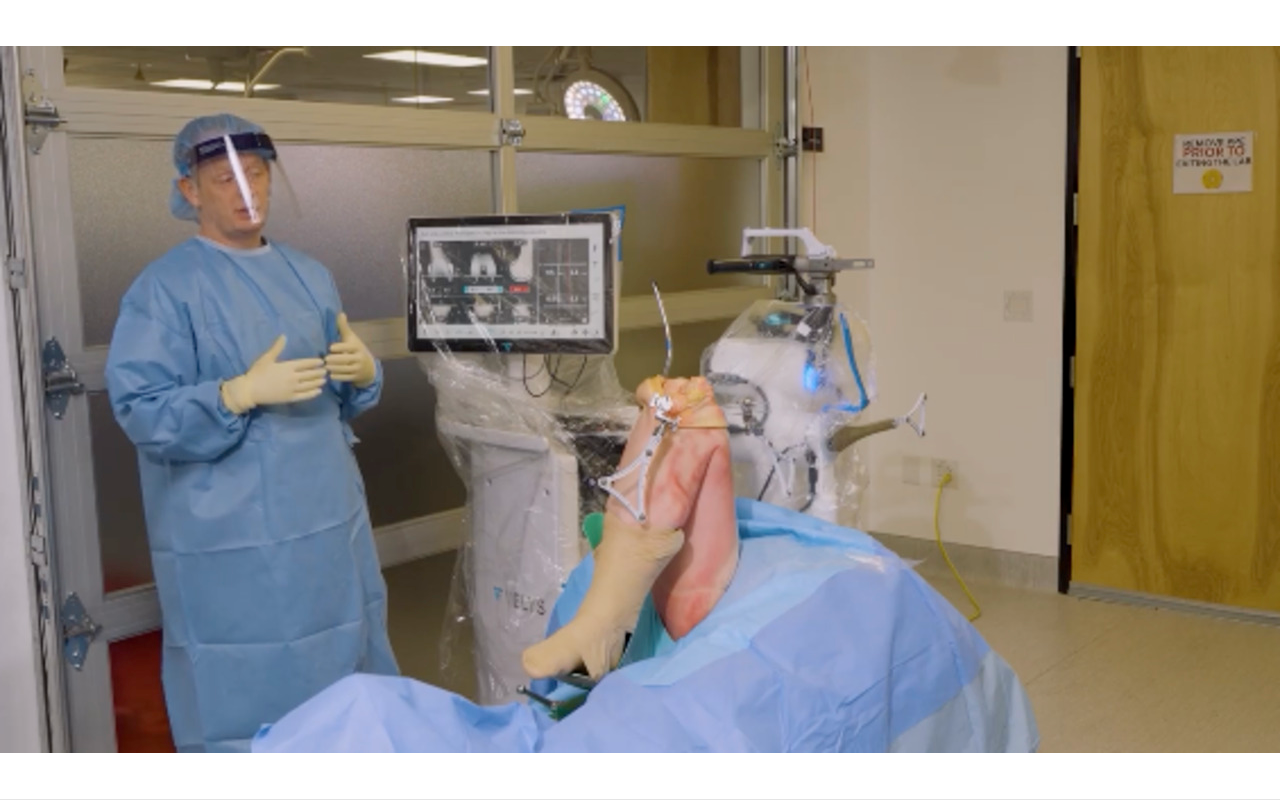 click on "**********" at bounding box center (640, 400) 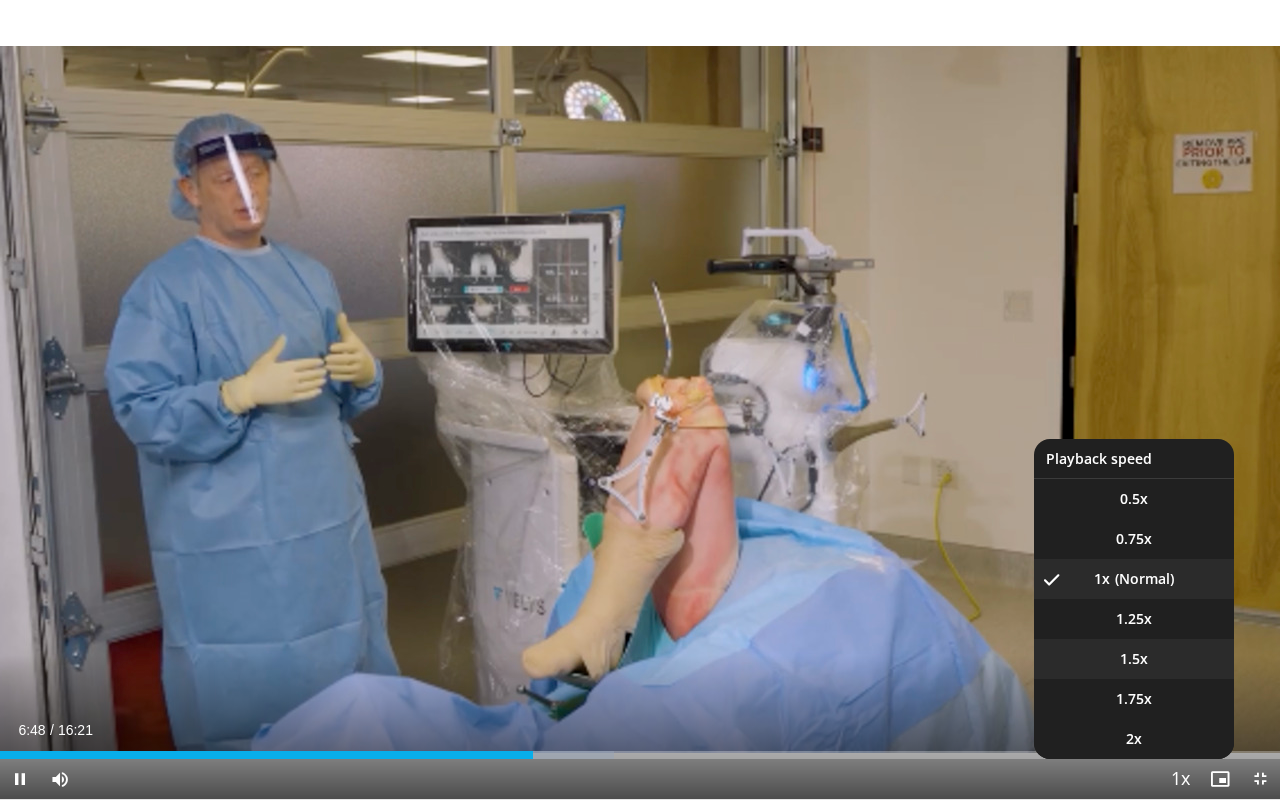 click on "1.5x" at bounding box center (1134, 659) 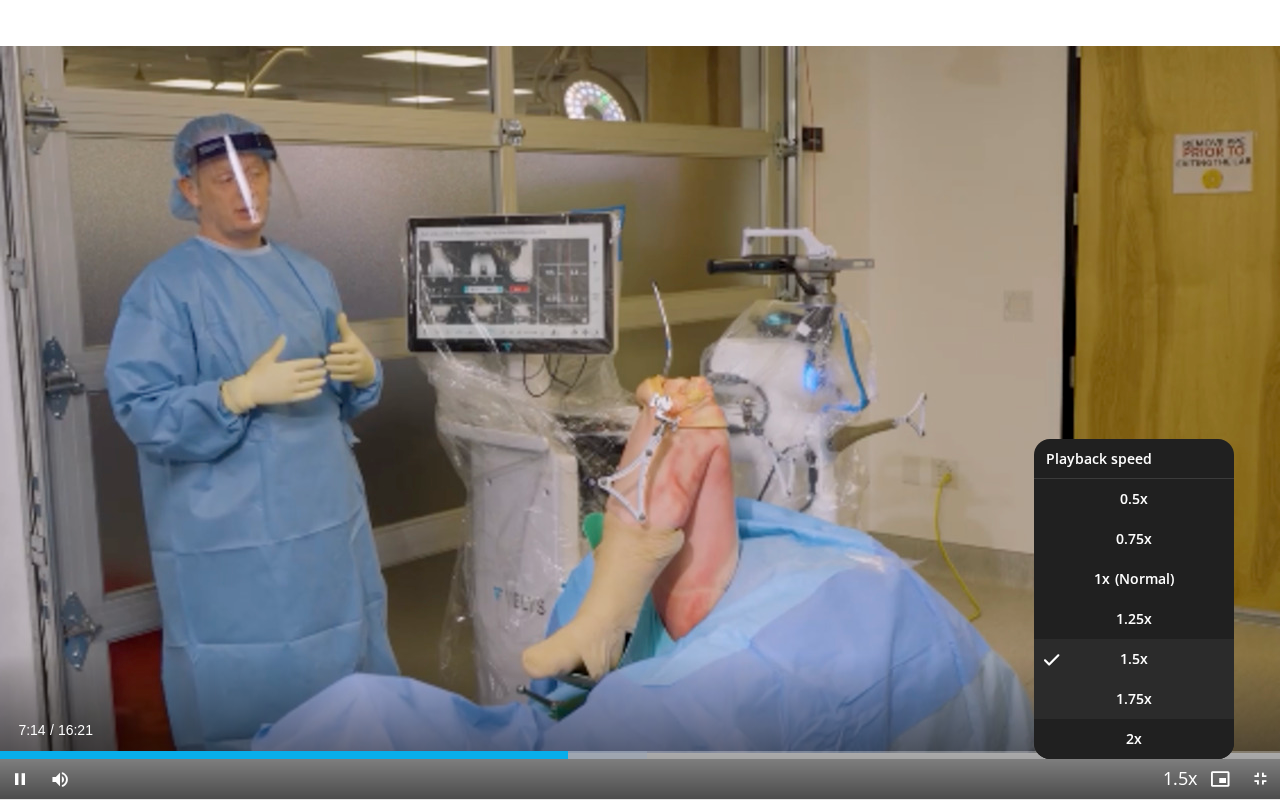 click on "1.75x" at bounding box center [1134, 699] 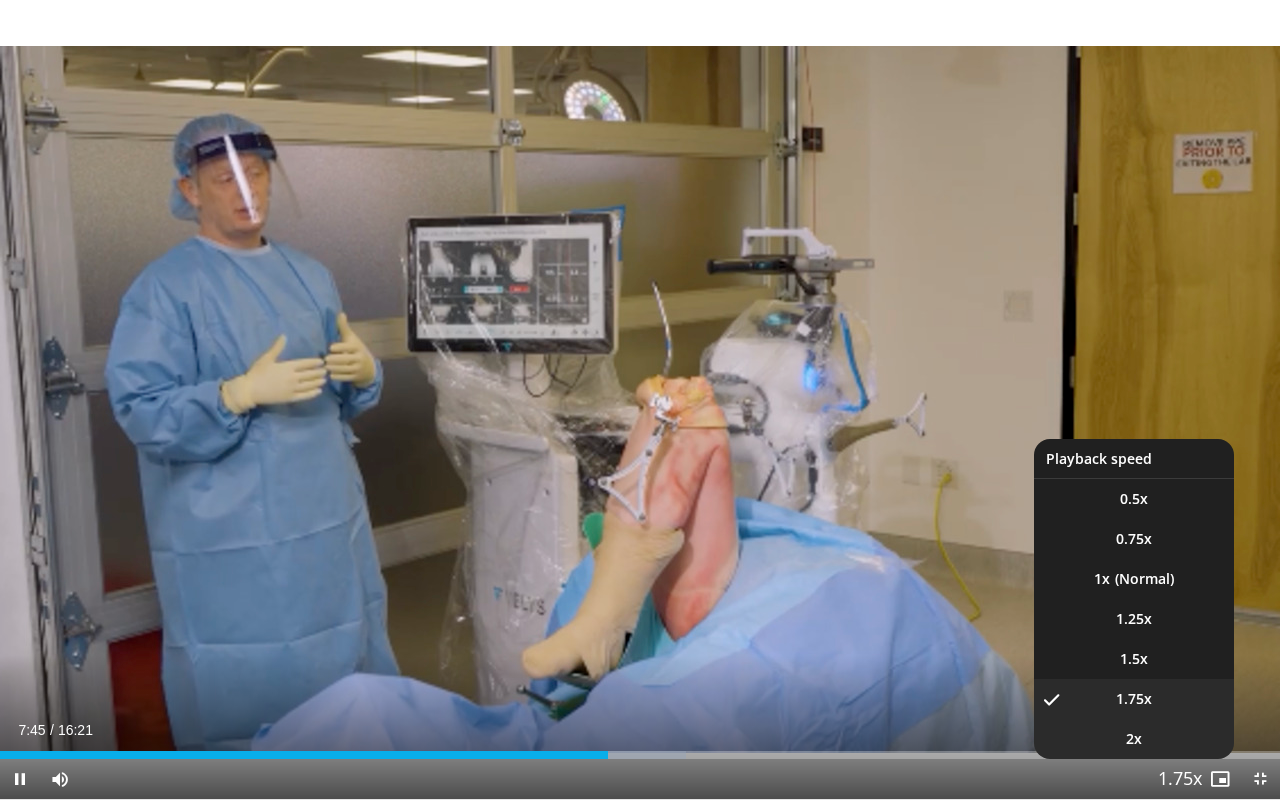 click on "2x" at bounding box center [1134, 739] 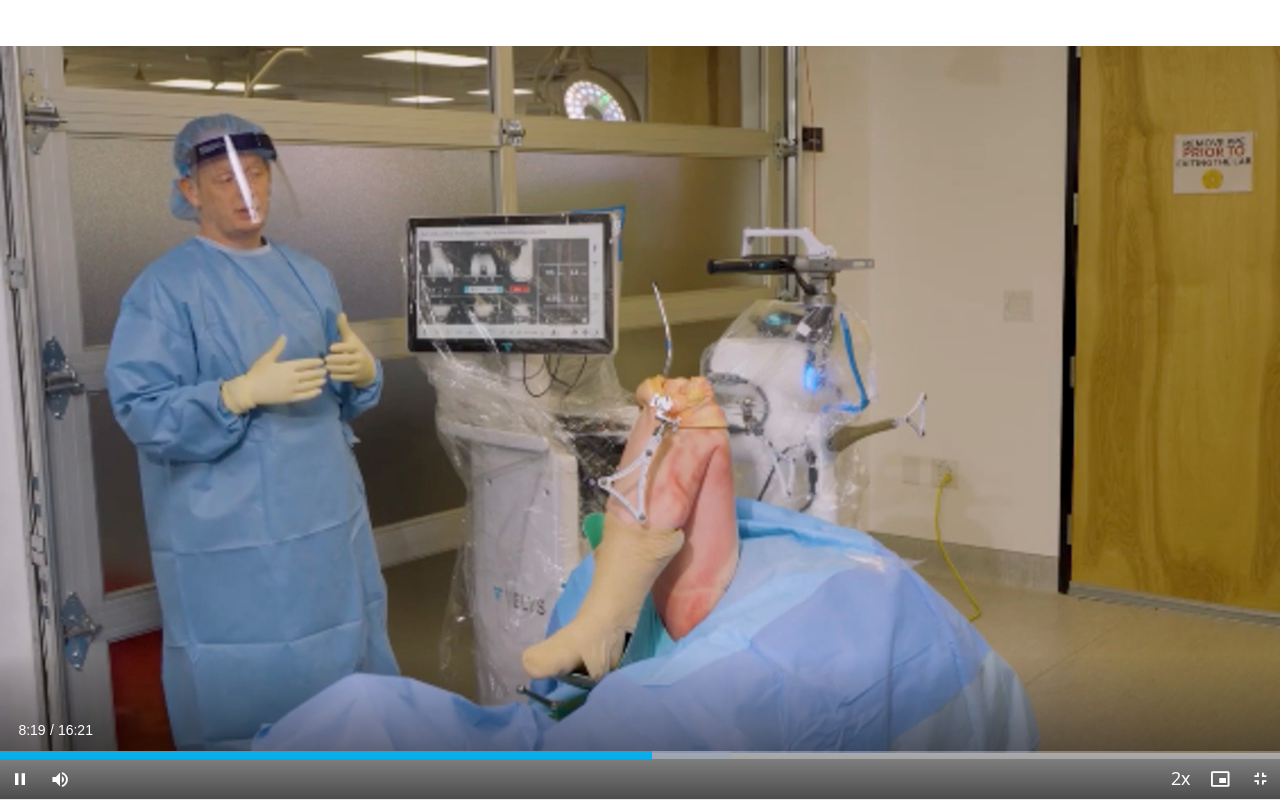 click on "**********" at bounding box center [640, 400] 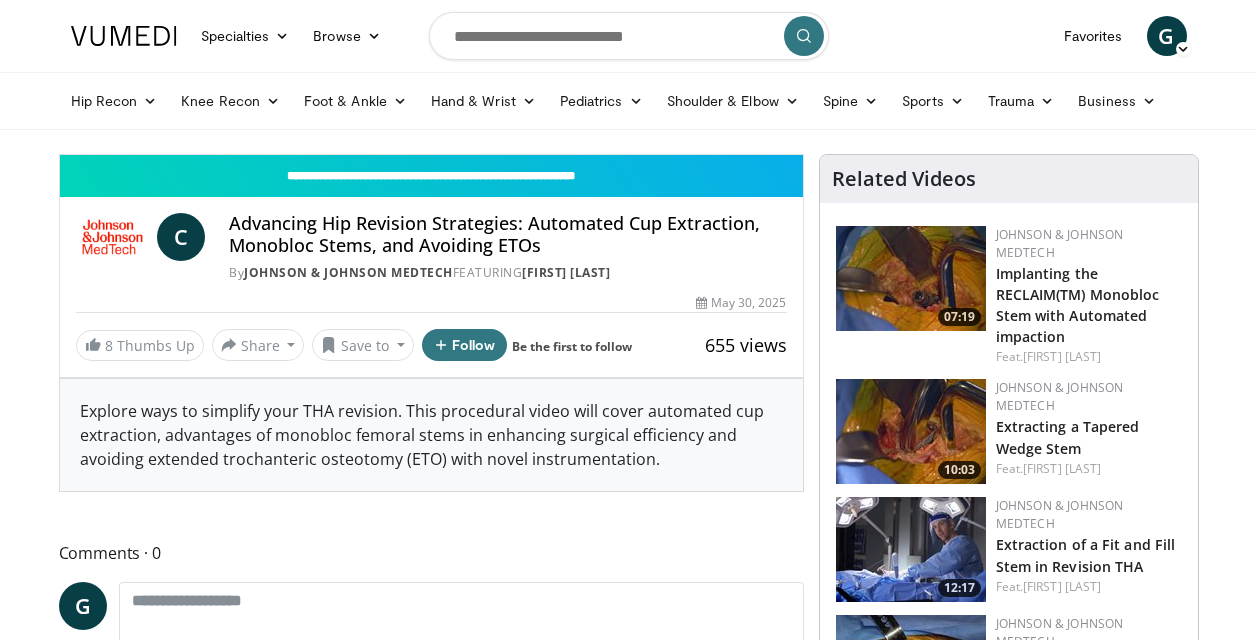 scroll, scrollTop: 0, scrollLeft: 0, axis: both 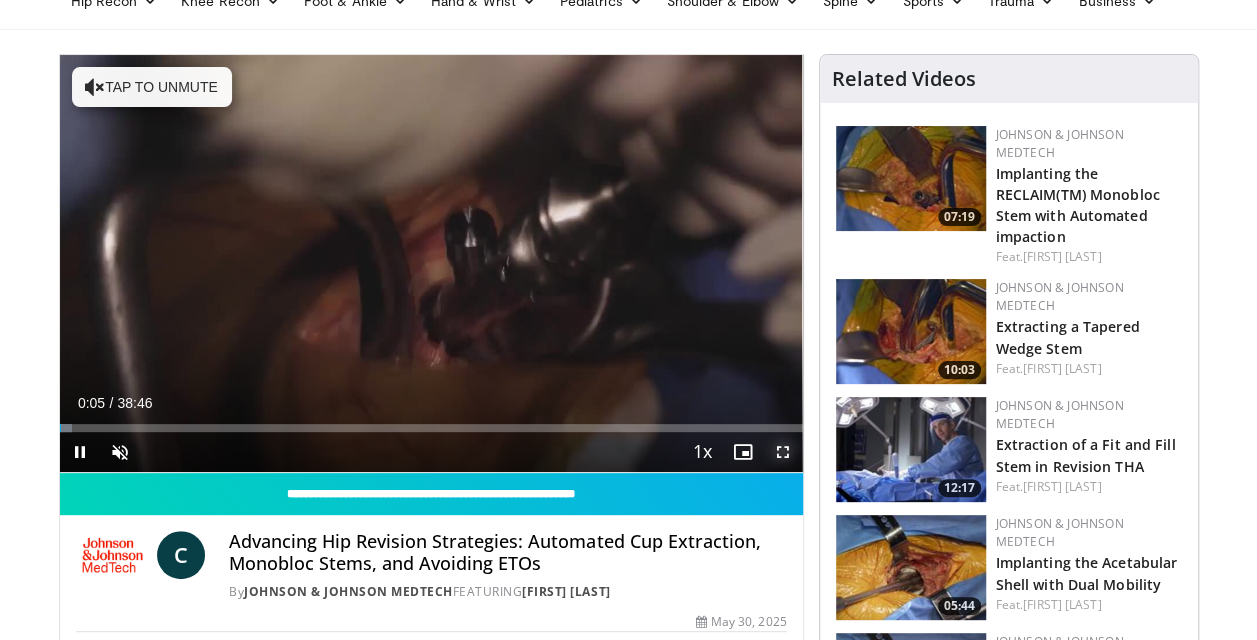 click at bounding box center [783, 452] 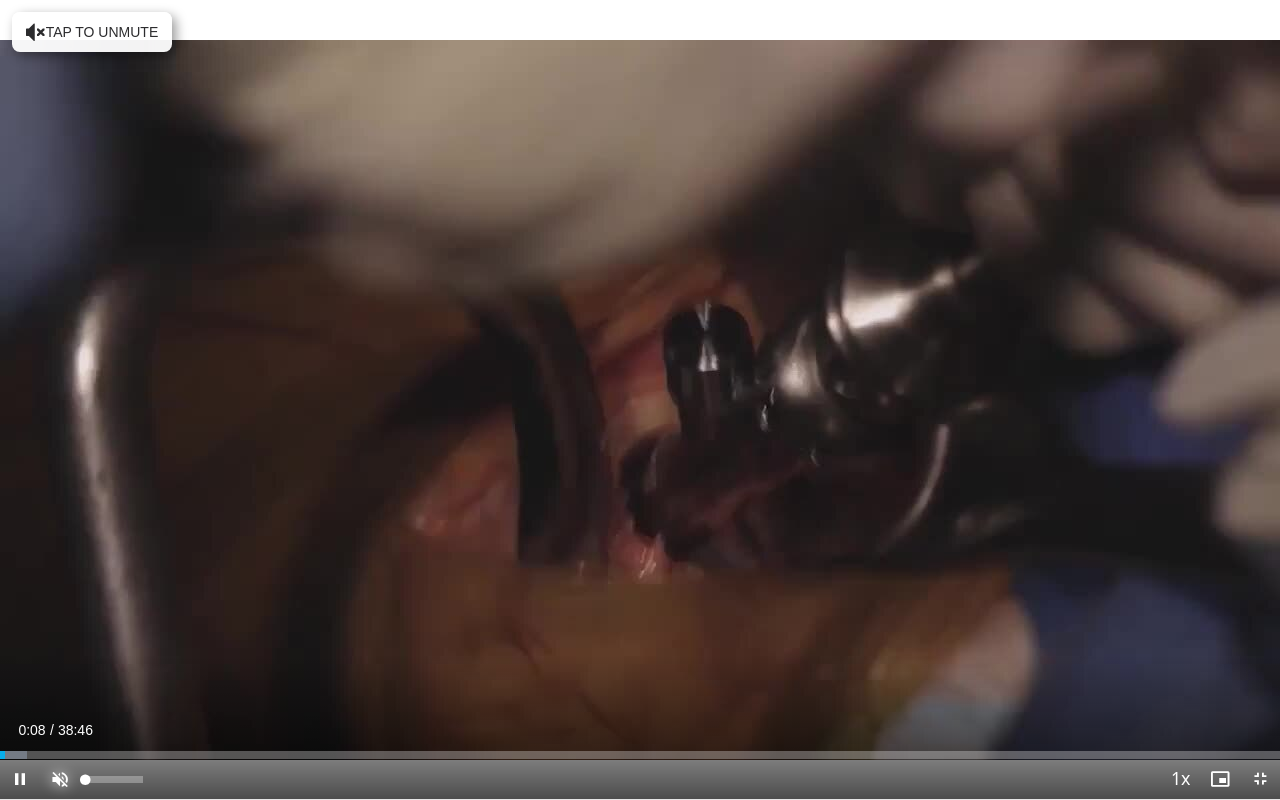 click at bounding box center [60, 779] 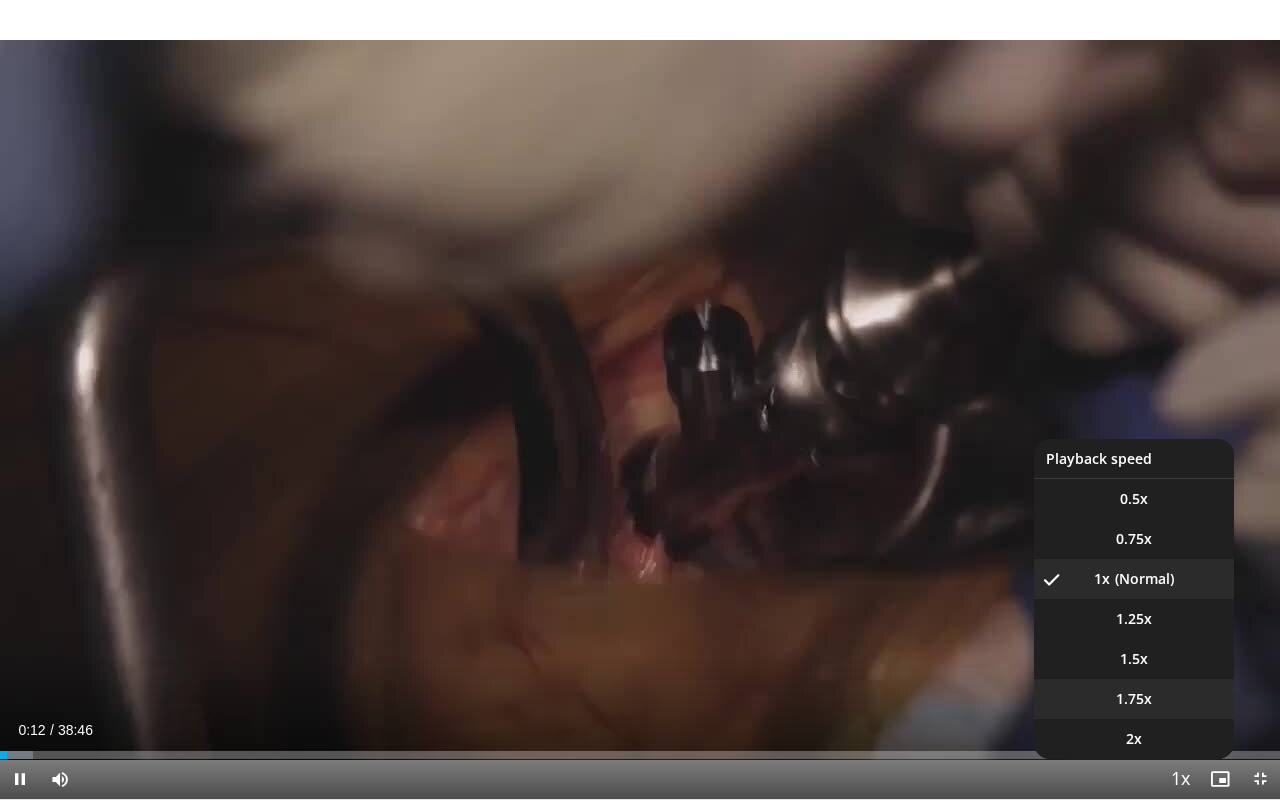 click on "1.75x" at bounding box center (1134, 699) 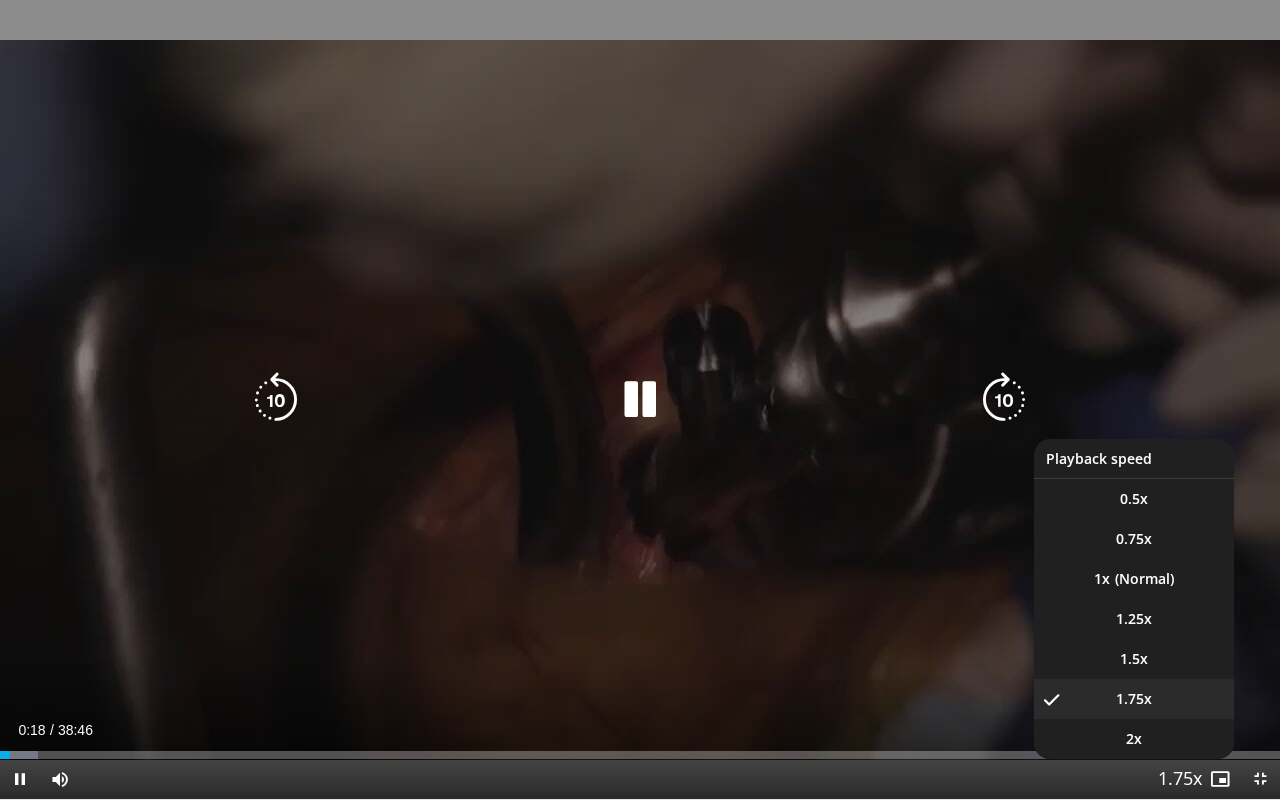type 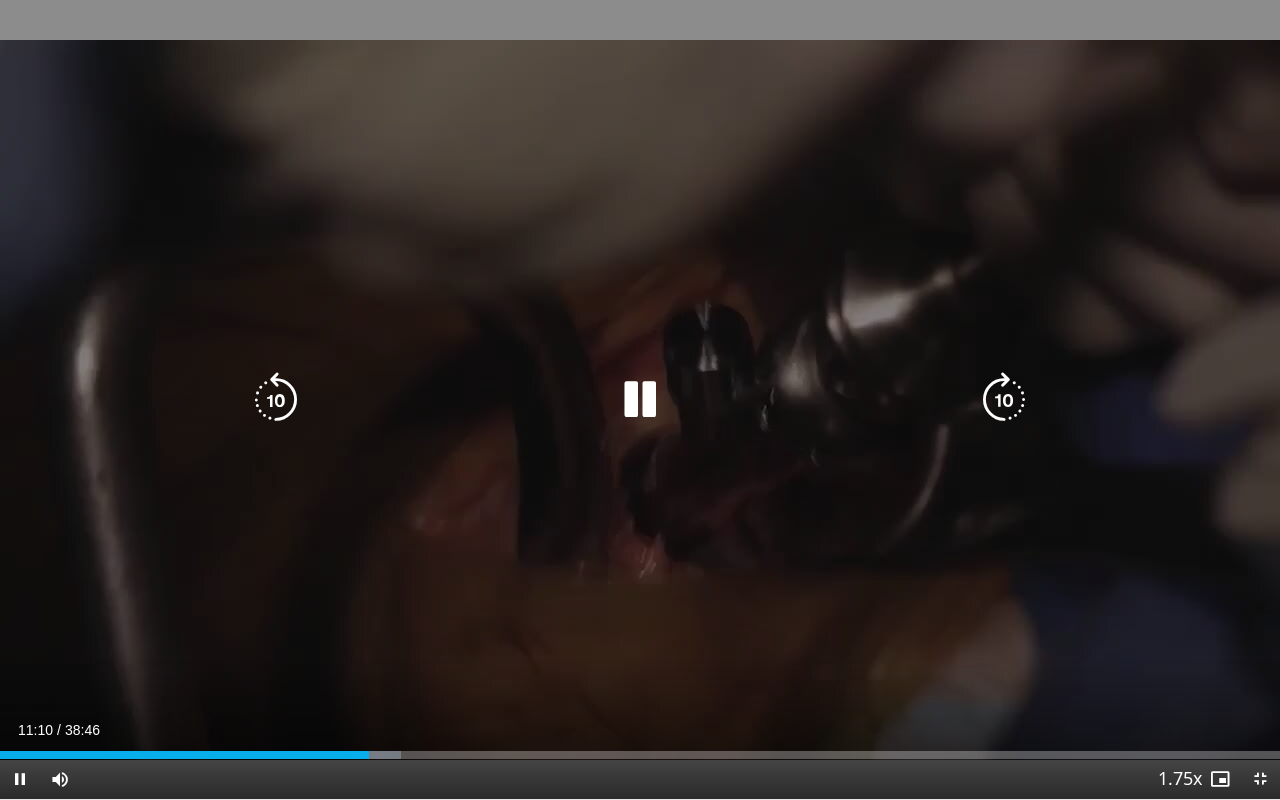 click at bounding box center [640, 400] 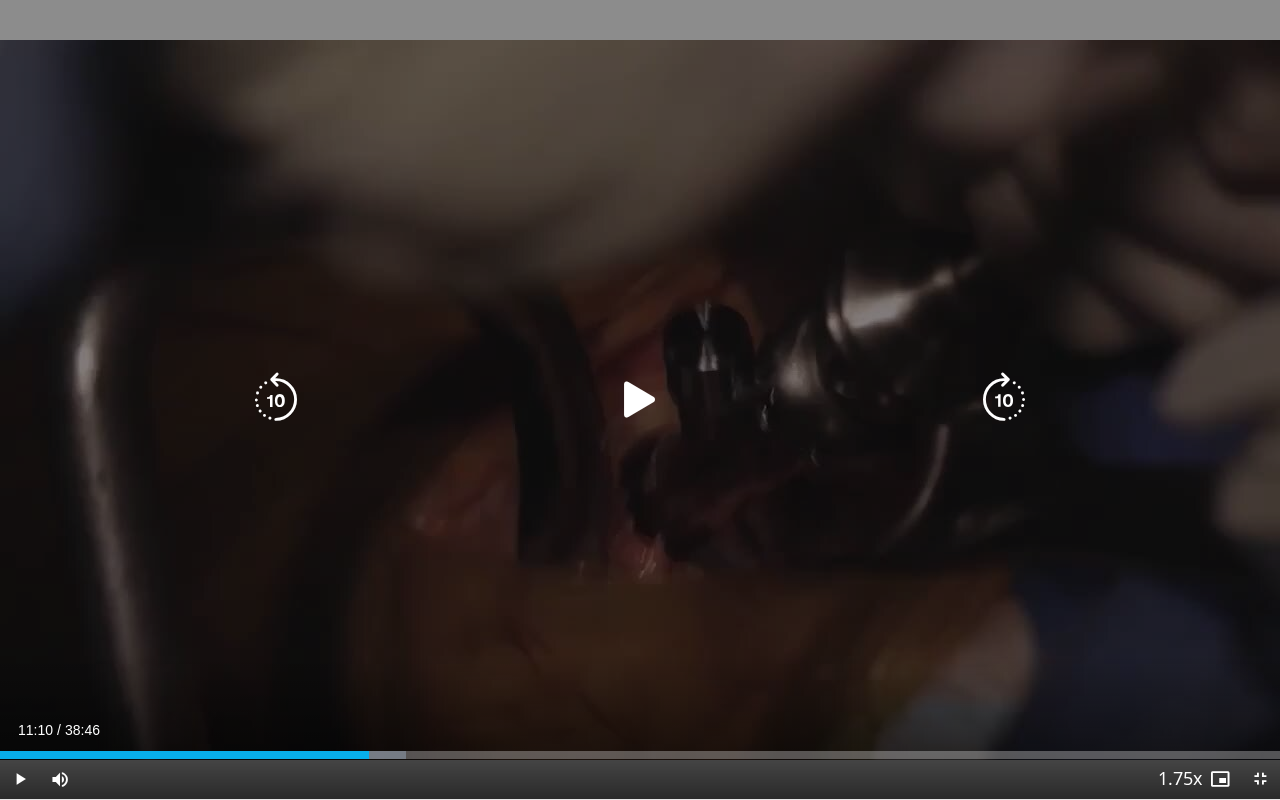 click at bounding box center (640, 400) 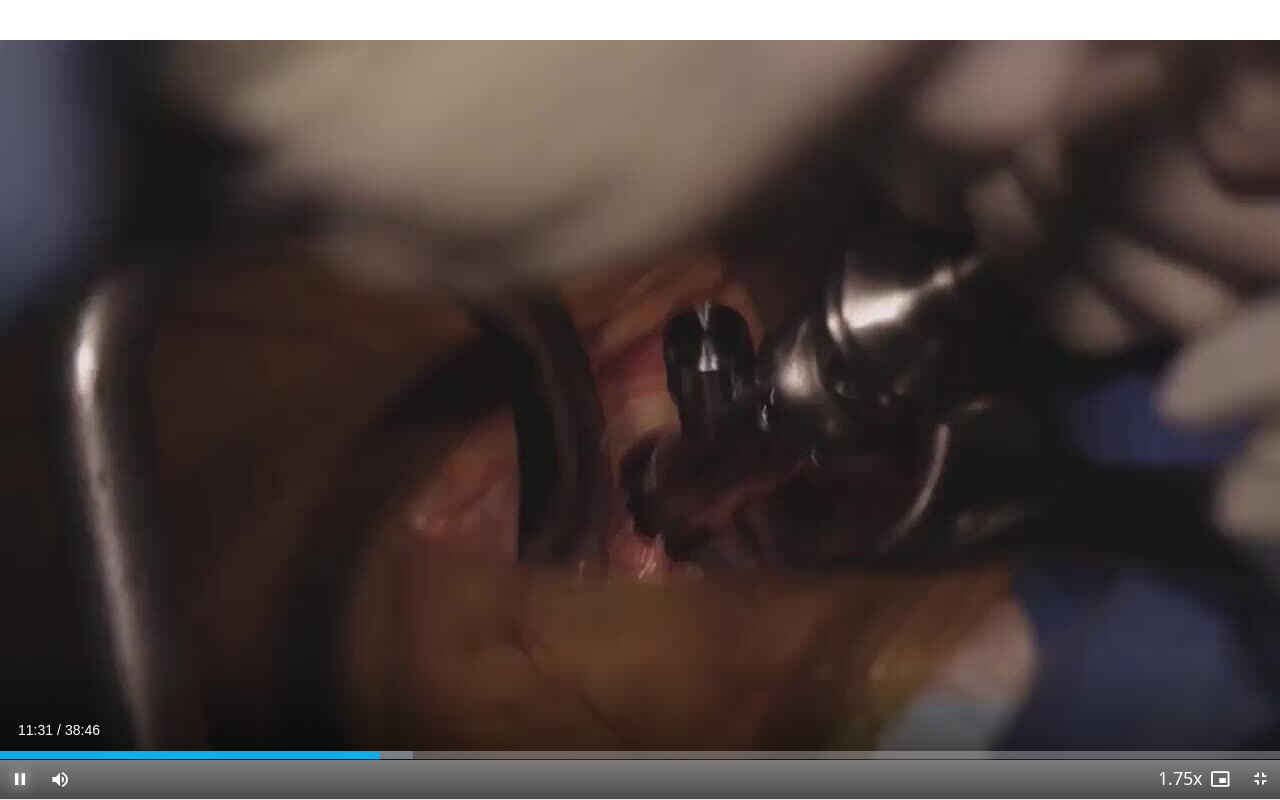 click at bounding box center [20, 779] 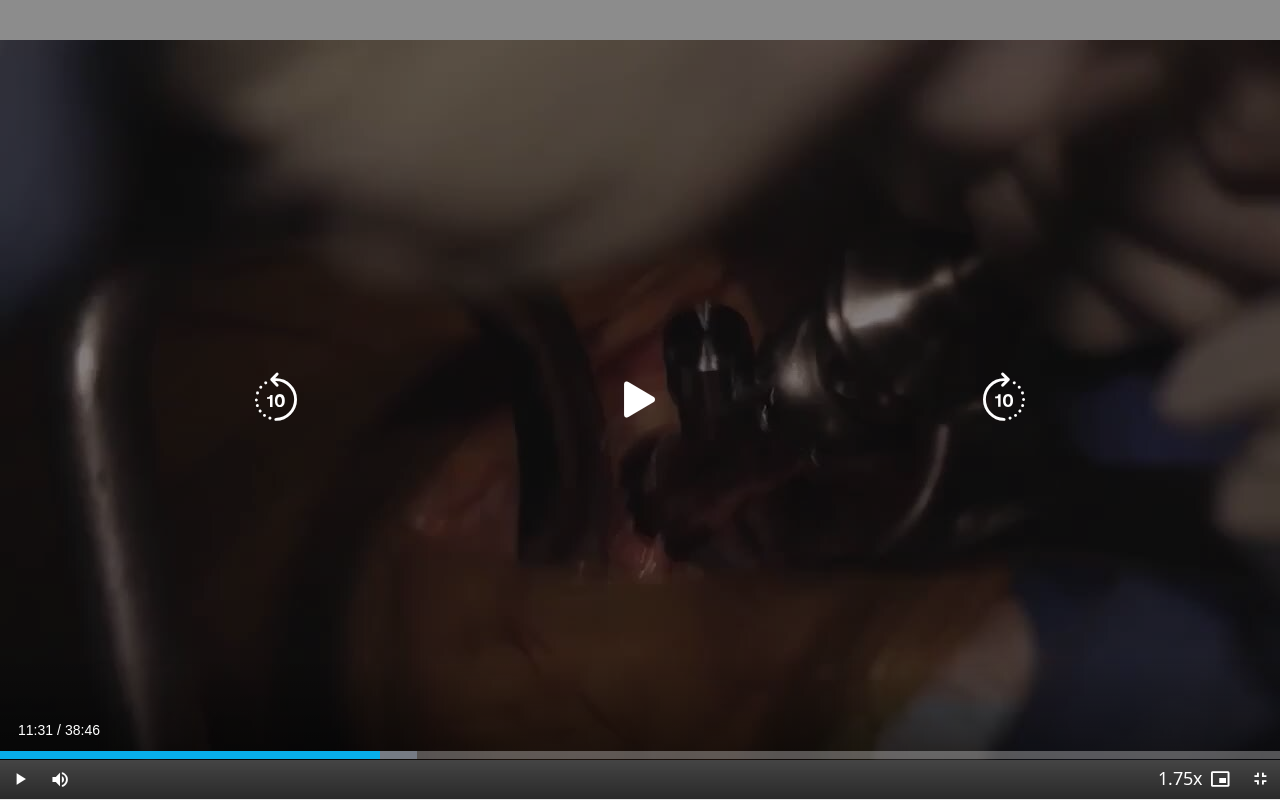 click at bounding box center [640, 400] 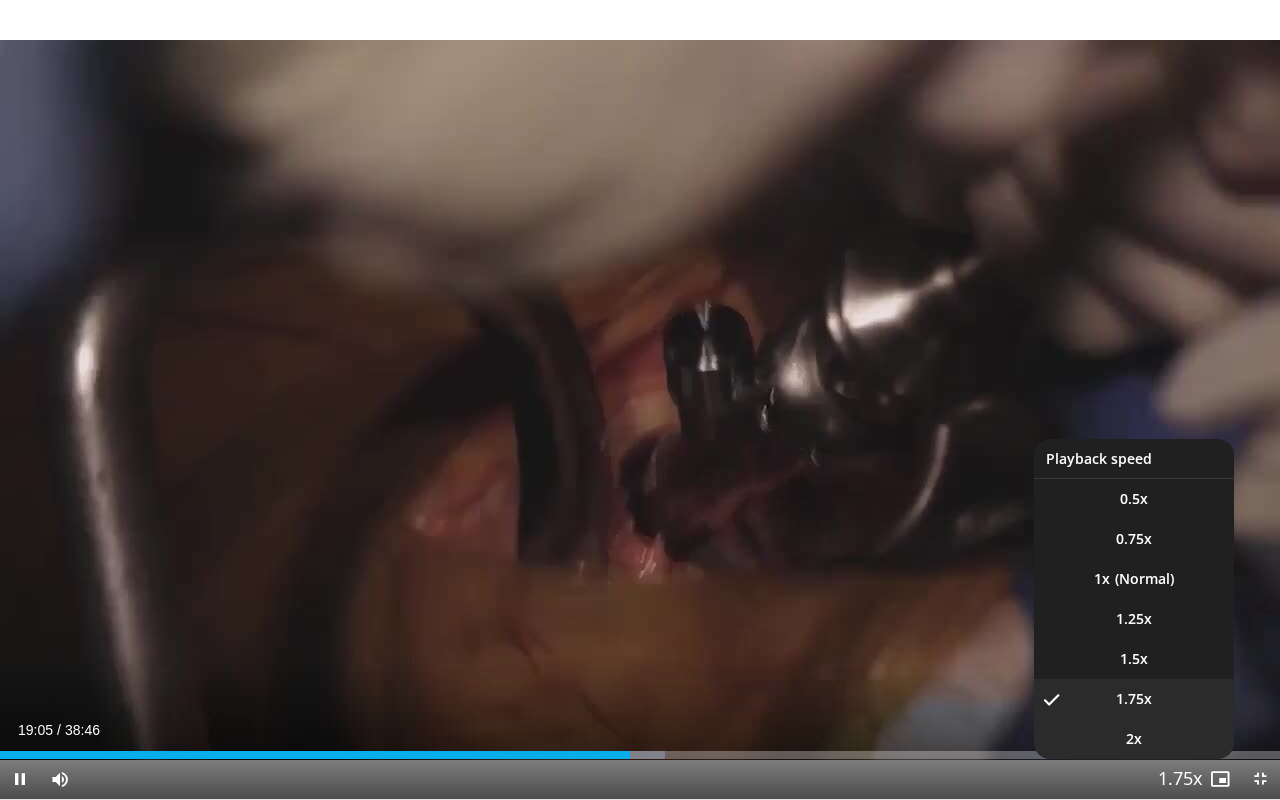 click on "2x" at bounding box center [1134, 739] 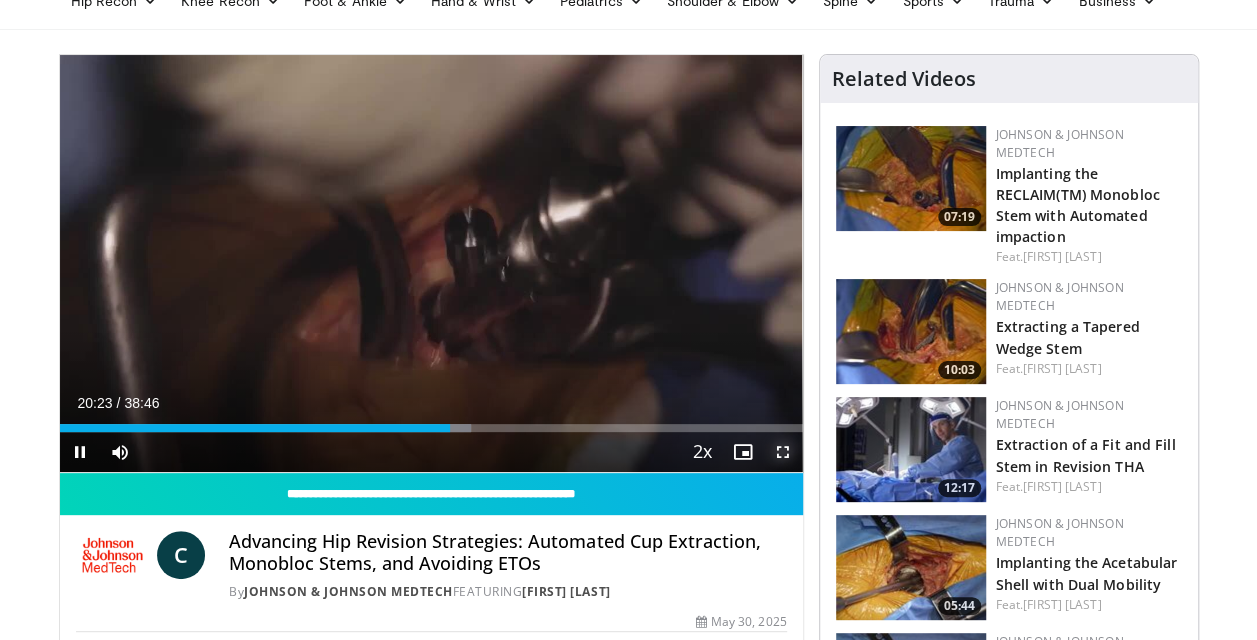 click at bounding box center (783, 452) 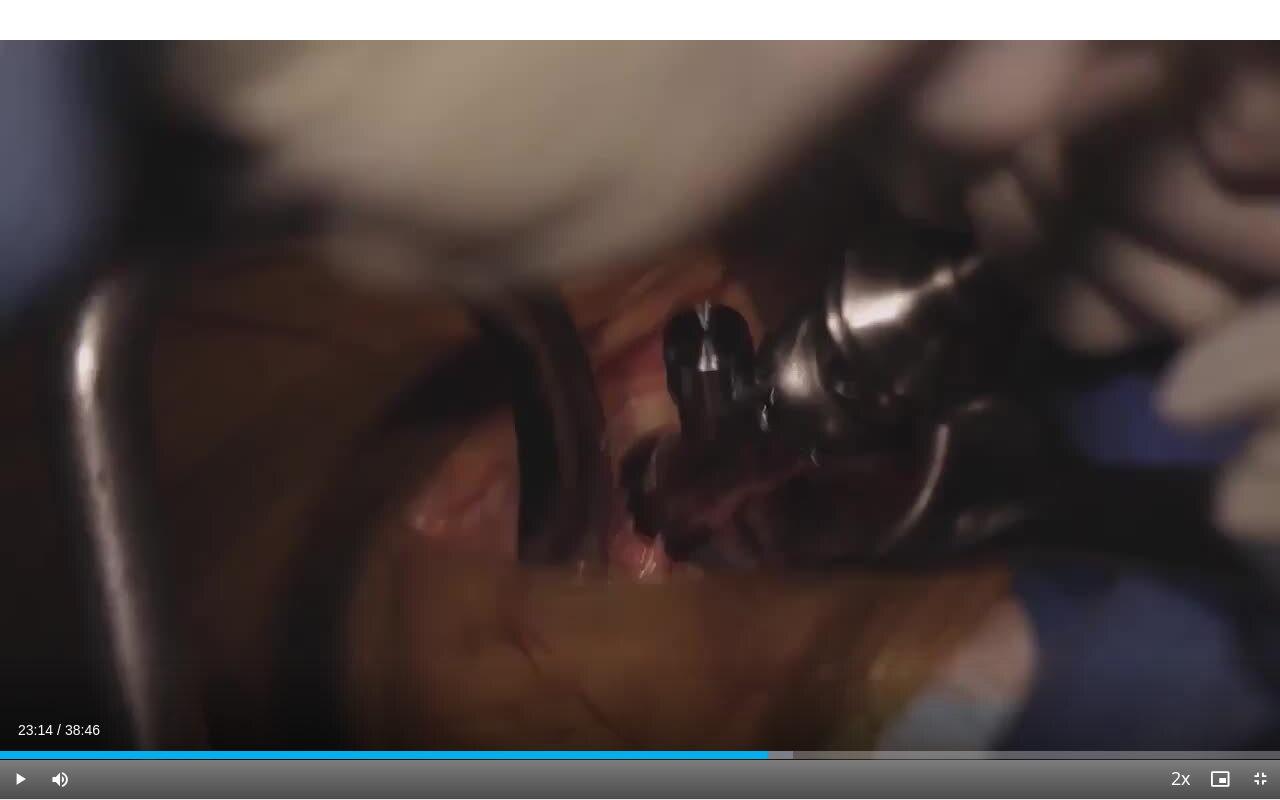 click at bounding box center (768, 755) 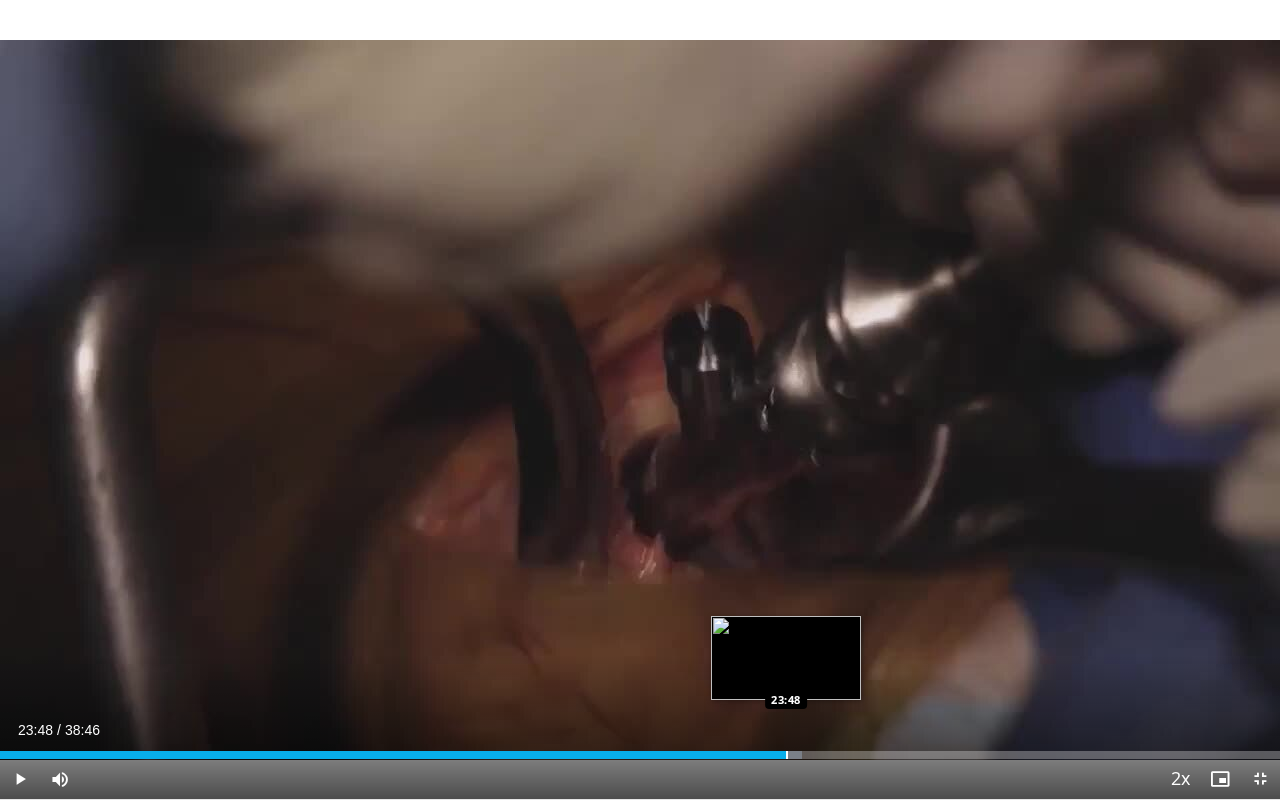 click at bounding box center (787, 755) 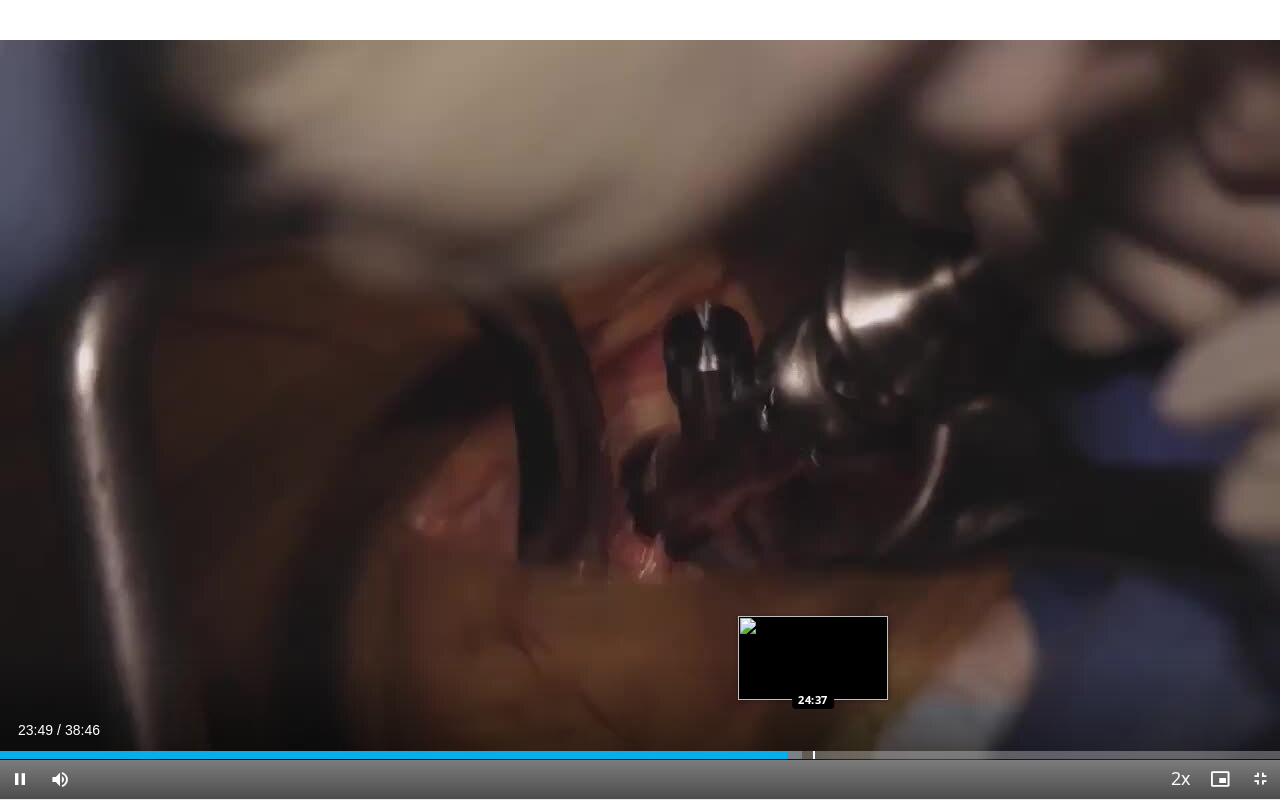 click at bounding box center [814, 755] 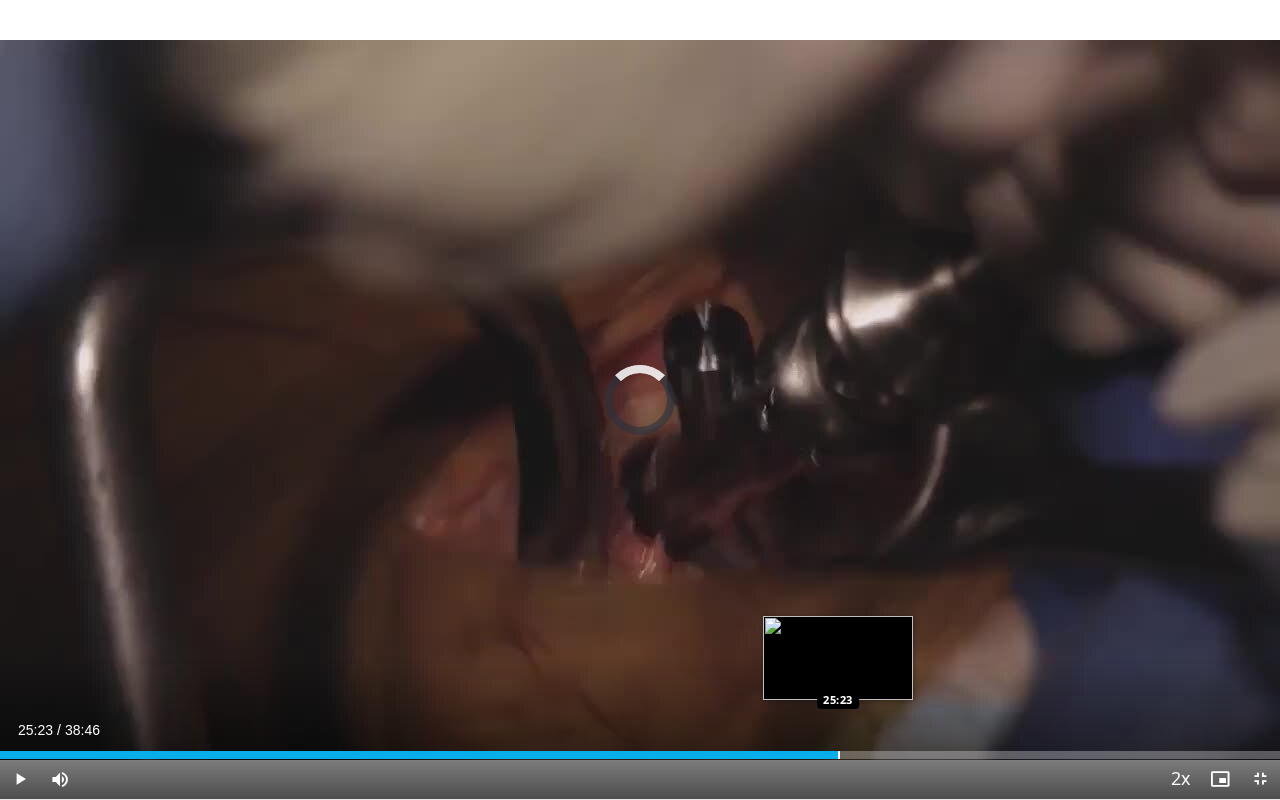 click at bounding box center (839, 755) 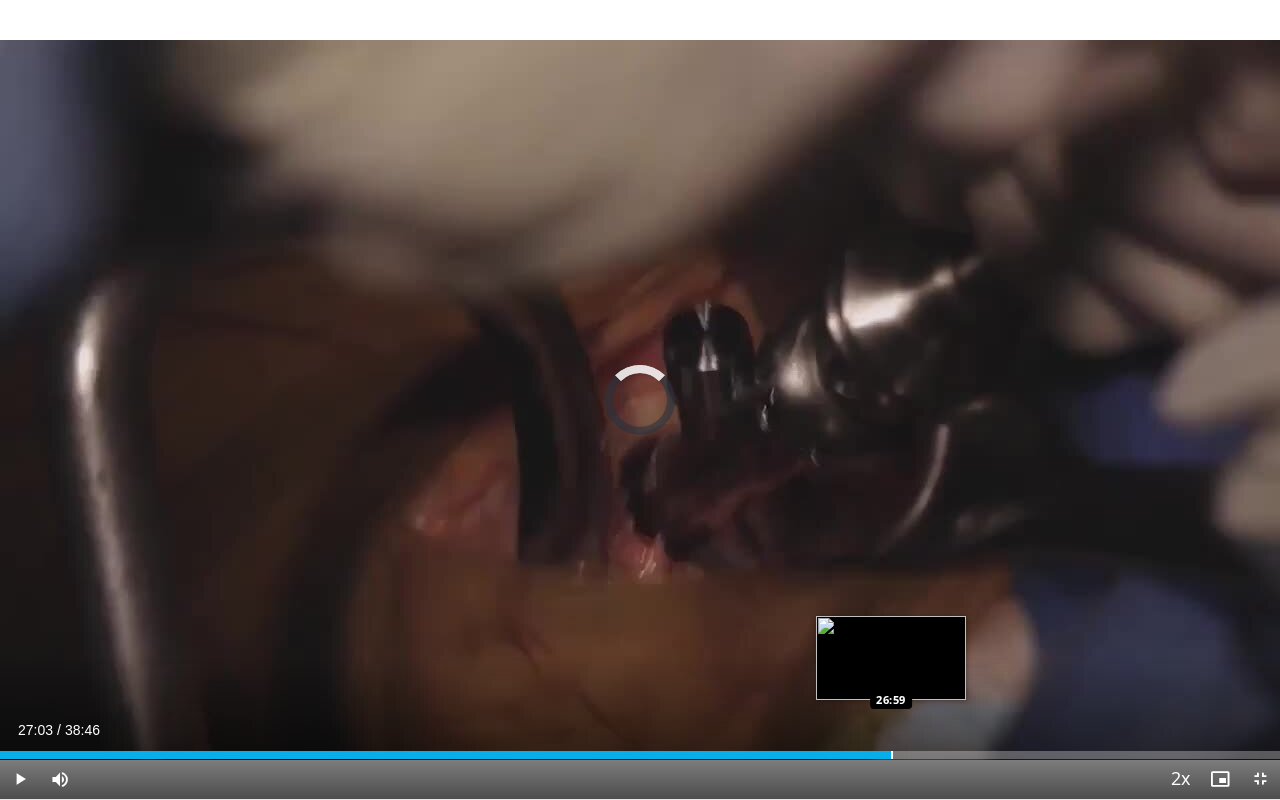click at bounding box center (892, 755) 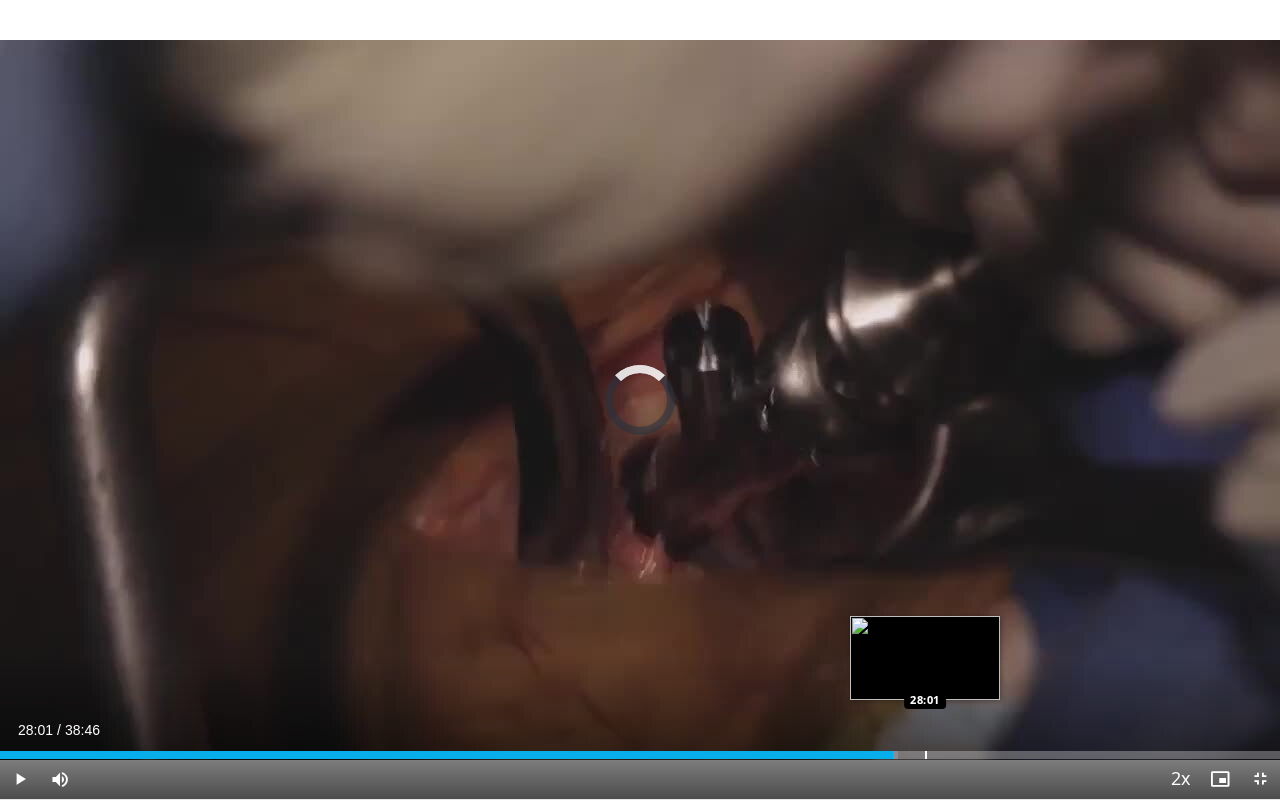 click at bounding box center (926, 755) 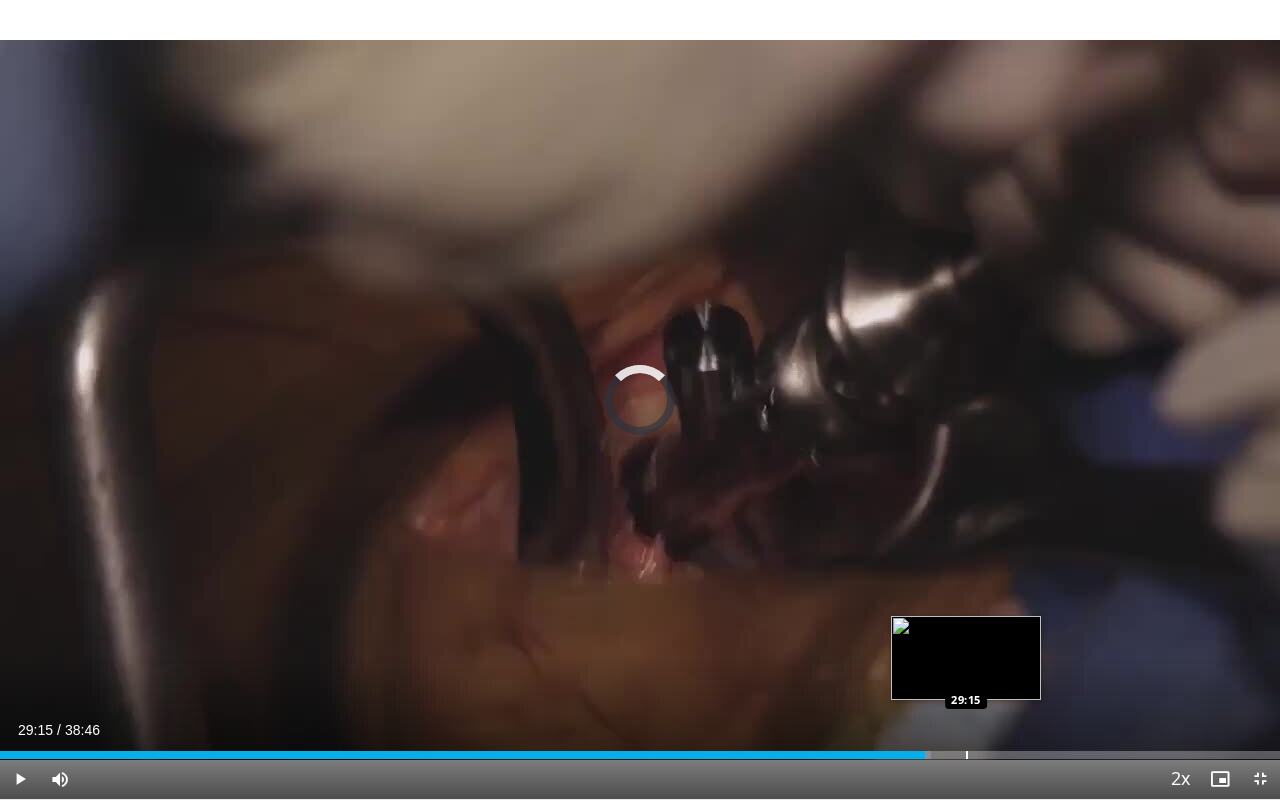 click at bounding box center [967, 755] 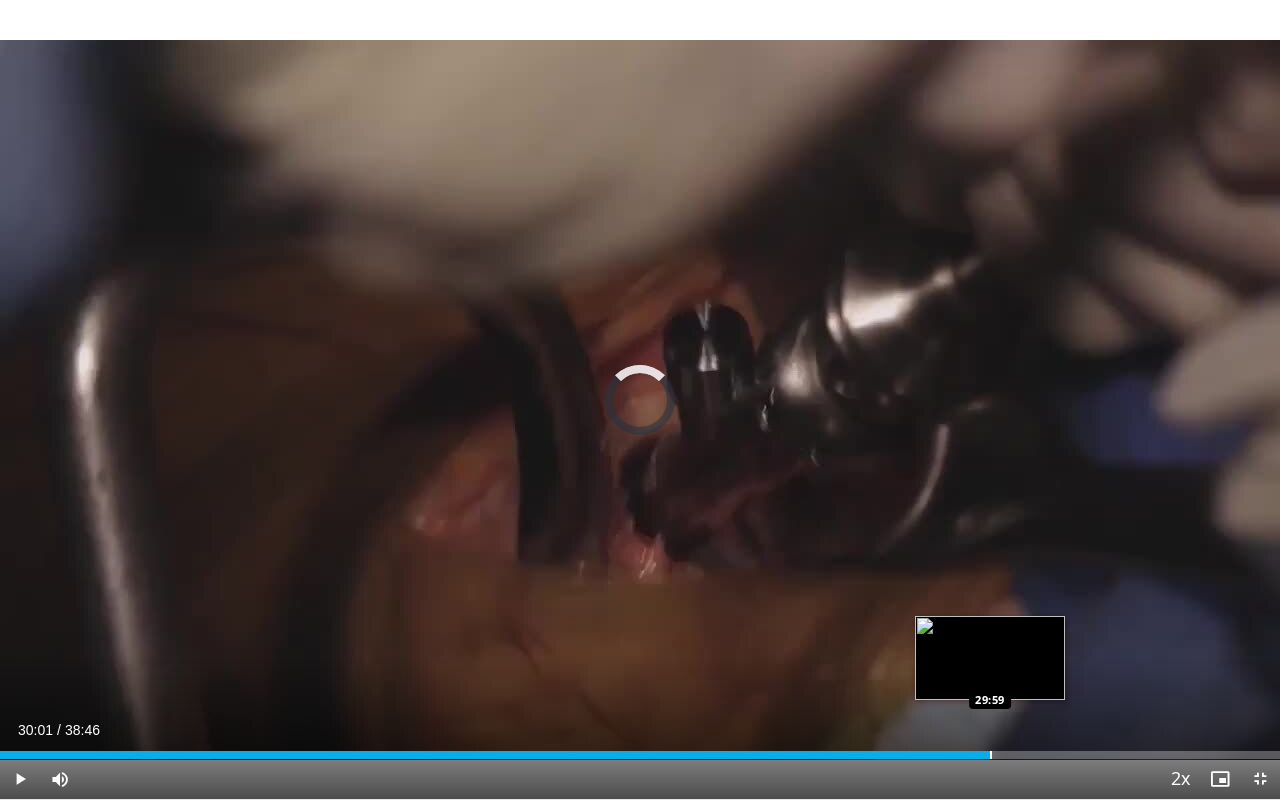 click at bounding box center (991, 755) 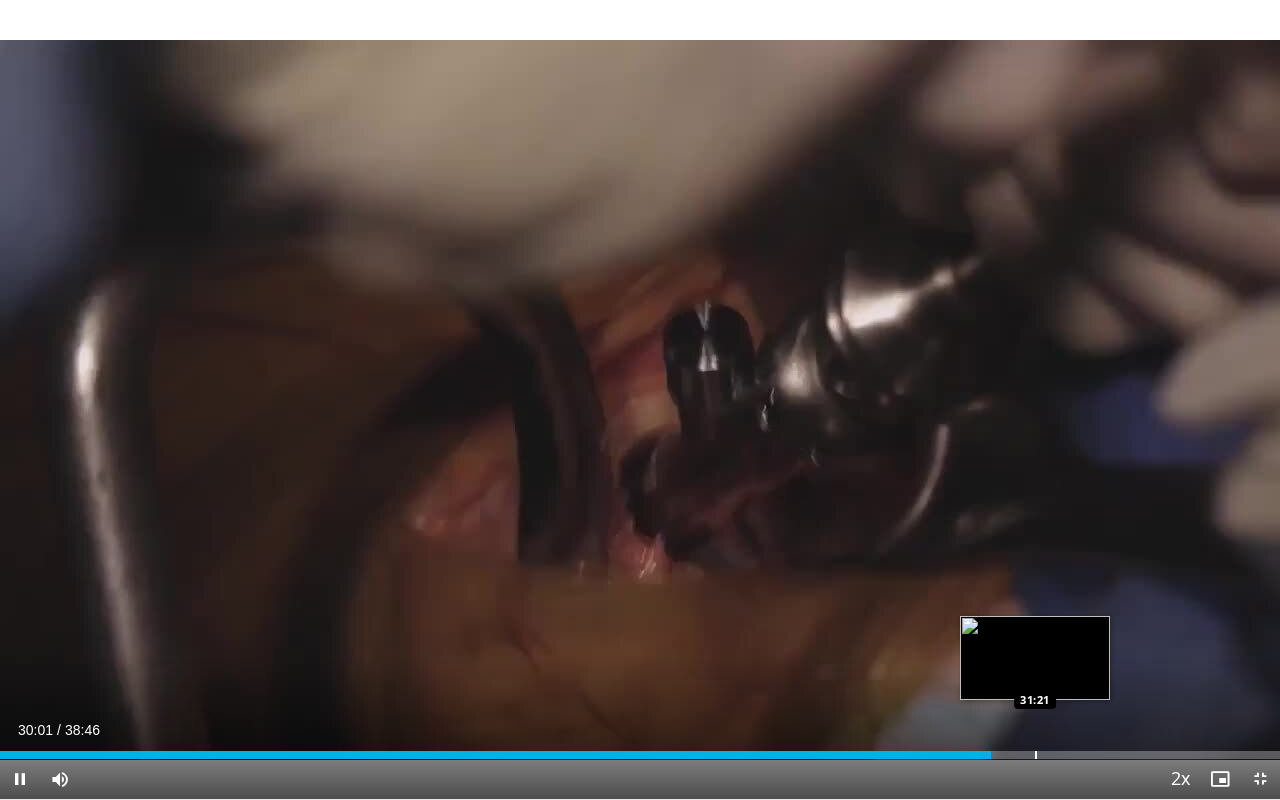 click at bounding box center [1036, 755] 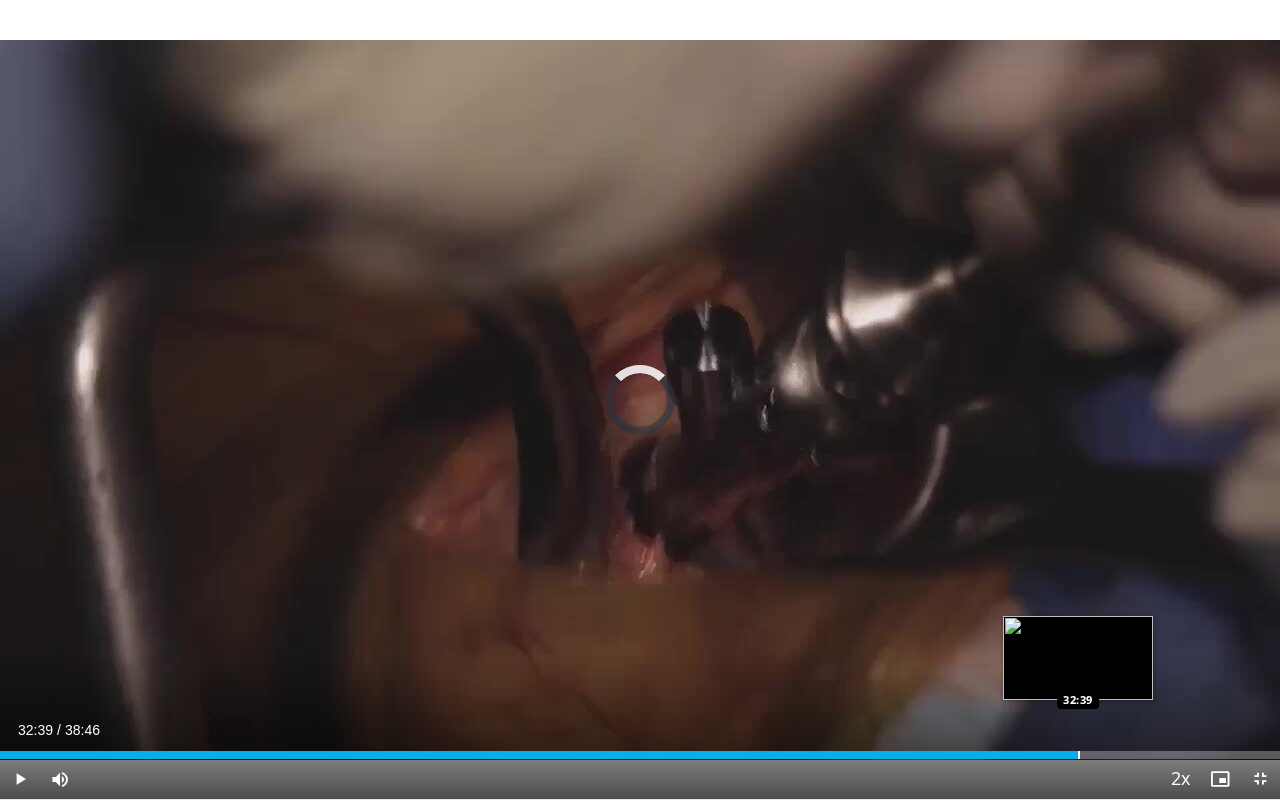 click at bounding box center (1079, 755) 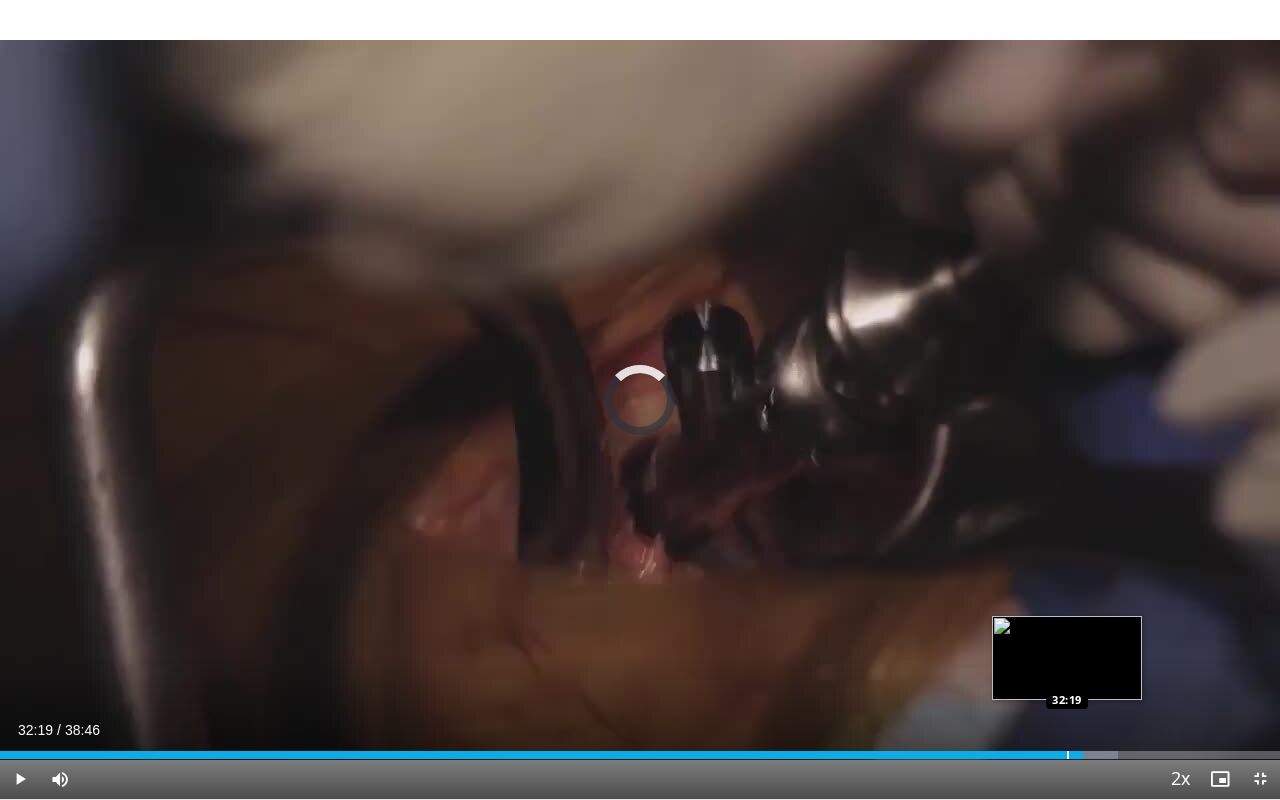 click at bounding box center [1068, 755] 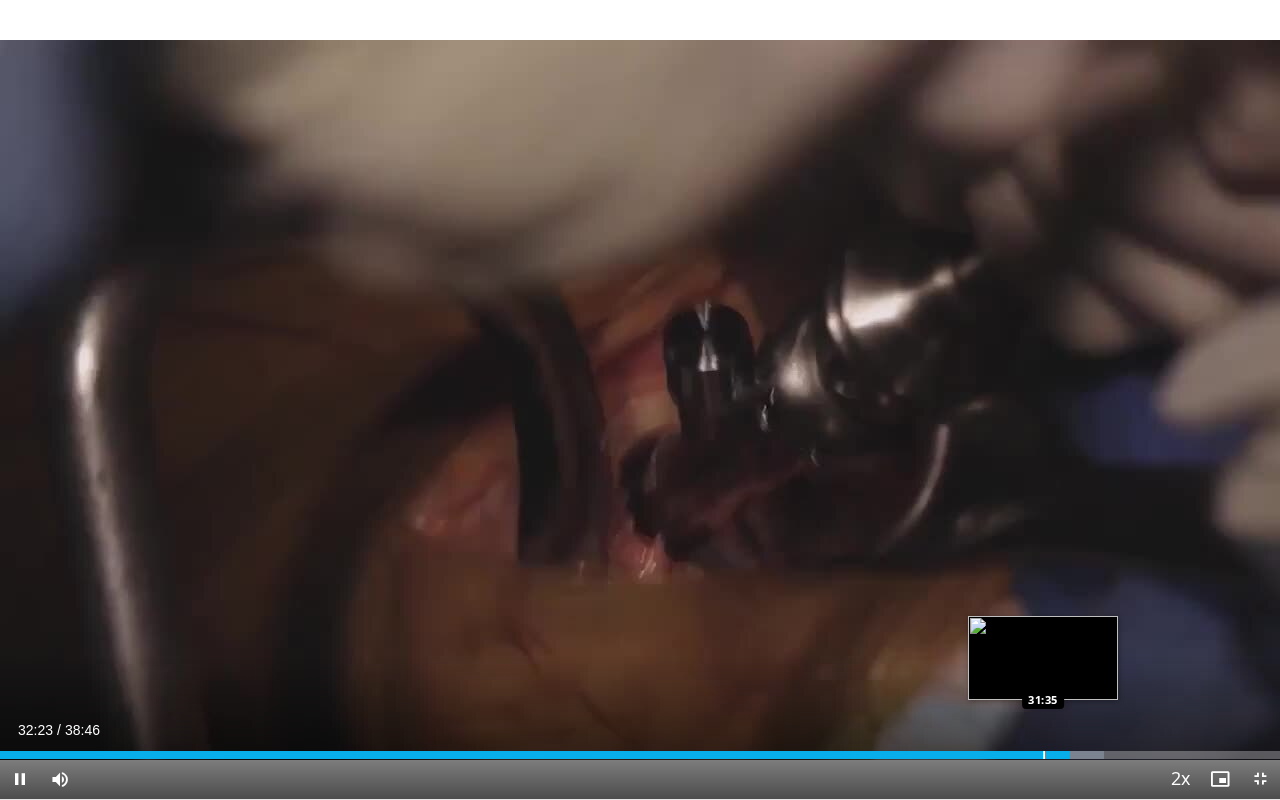 click at bounding box center [1044, 755] 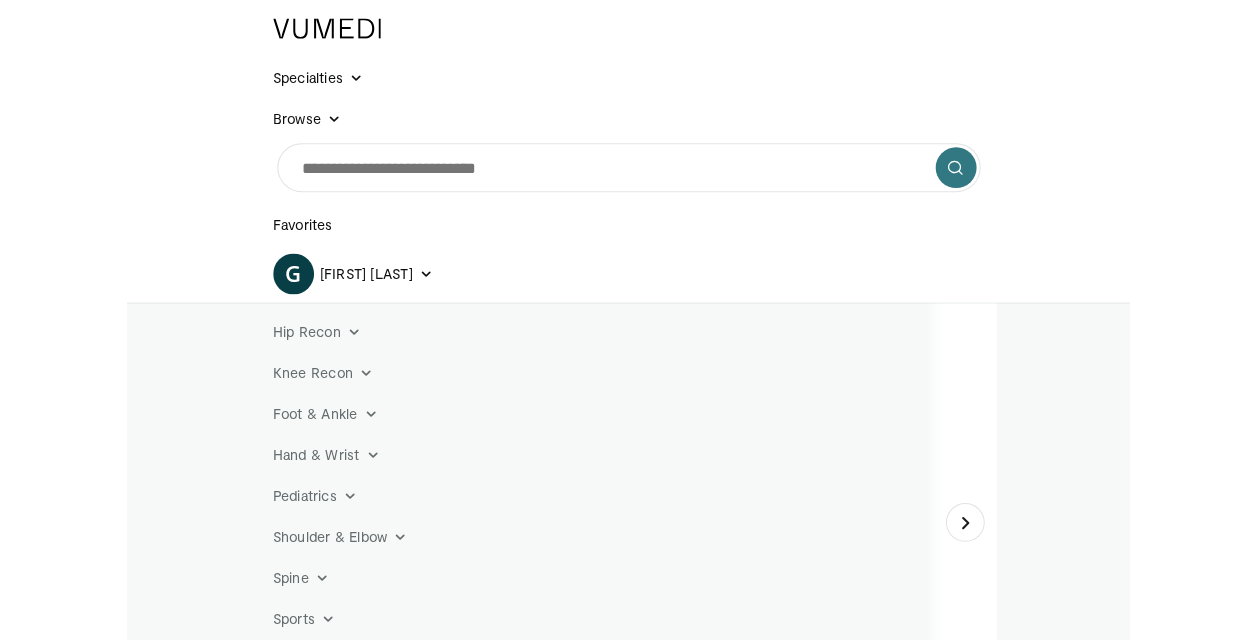 scroll, scrollTop: 0, scrollLeft: 0, axis: both 